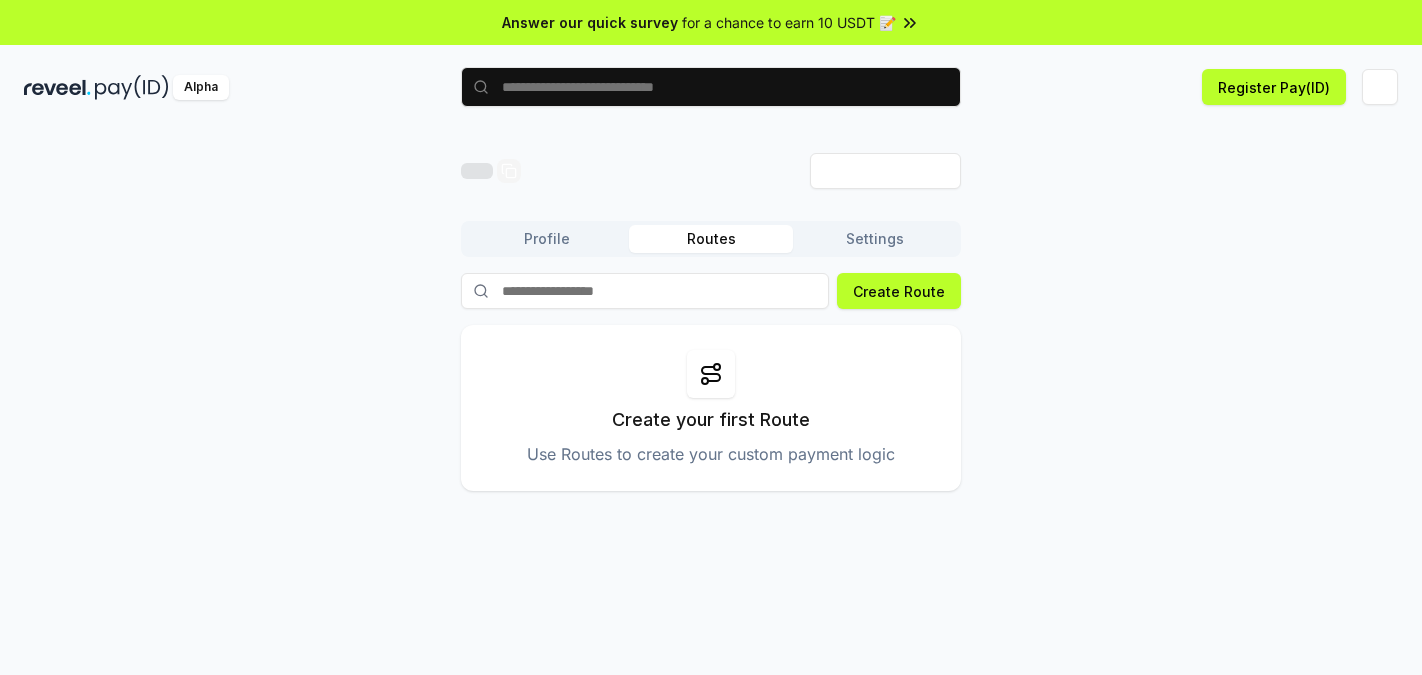 scroll, scrollTop: 0, scrollLeft: 0, axis: both 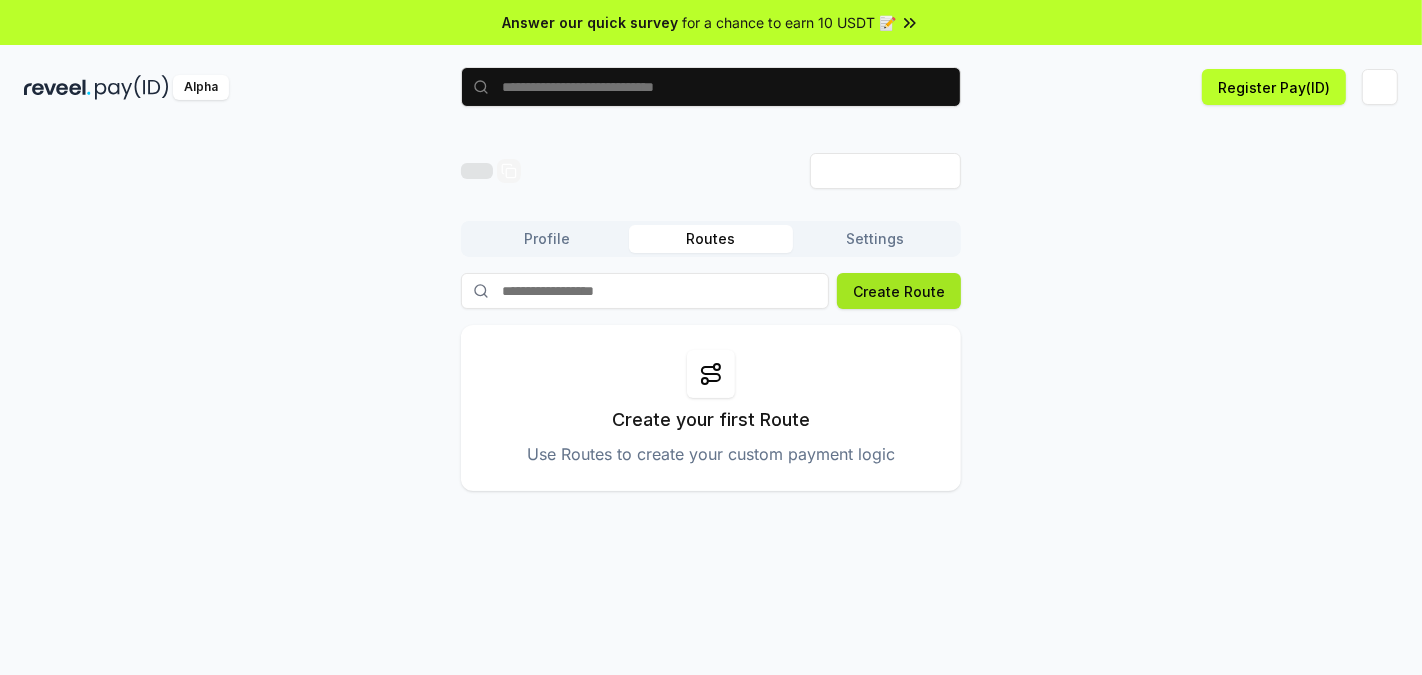 click on "Create Route" at bounding box center (899, 291) 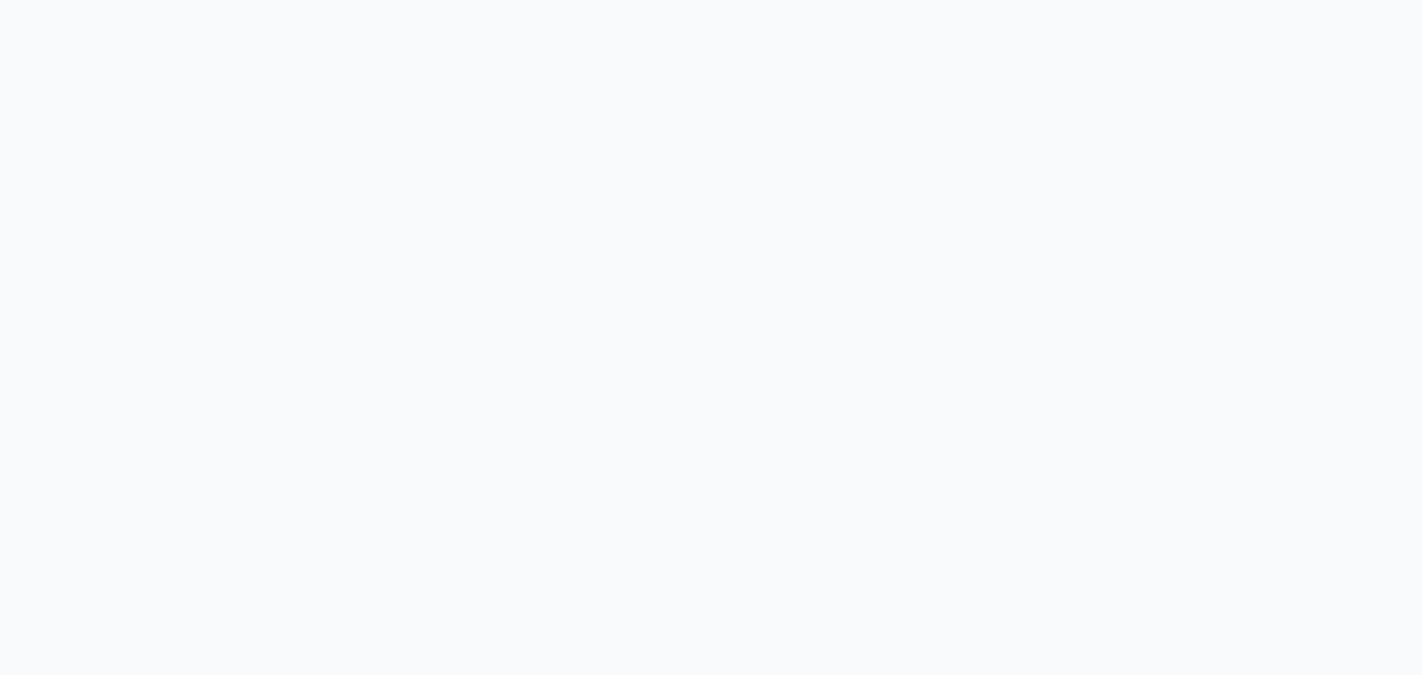 scroll, scrollTop: 0, scrollLeft: 0, axis: both 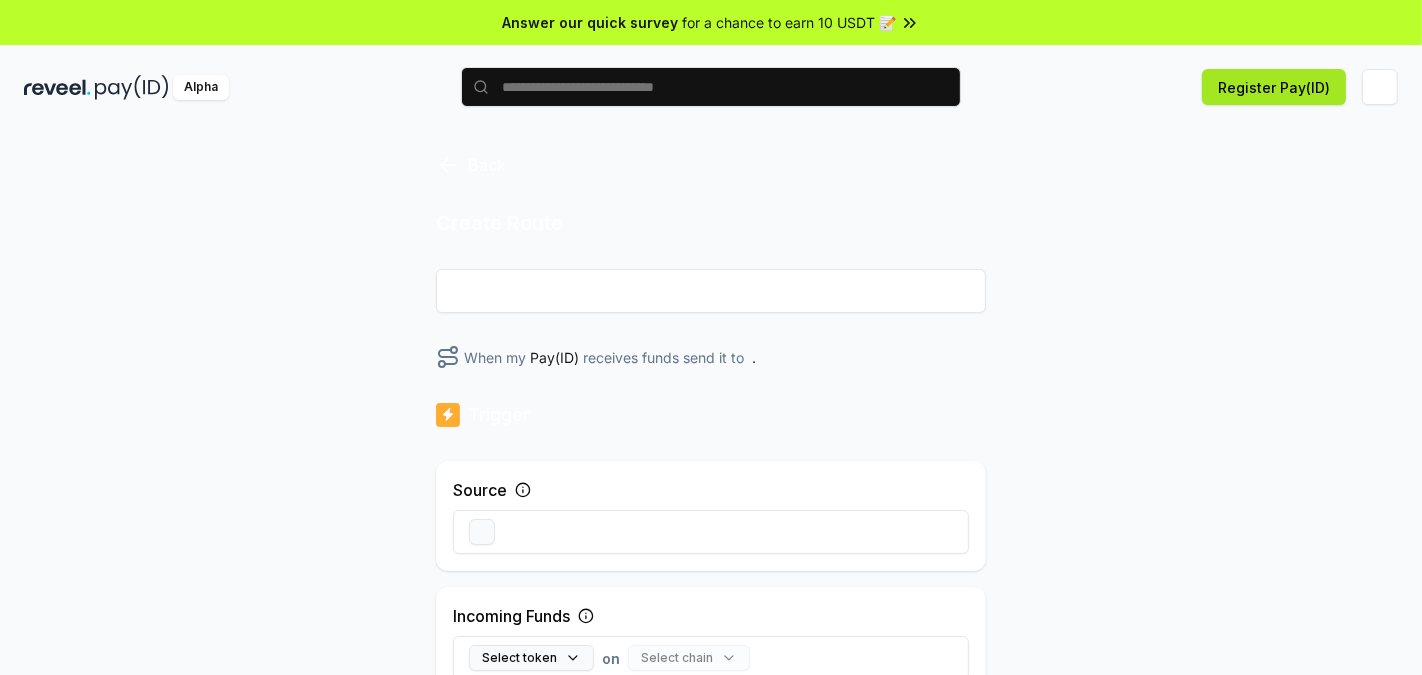 click on "Register Pay(ID)" at bounding box center [1274, 87] 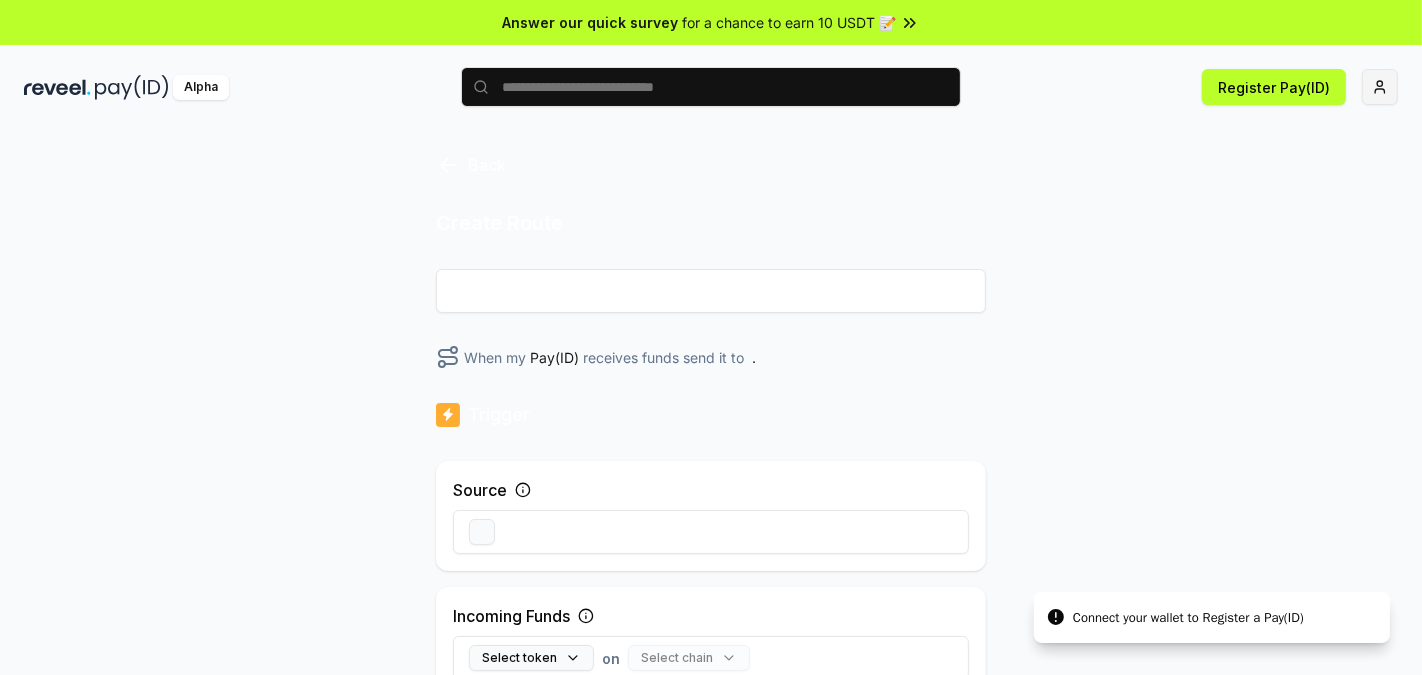 click on "Answer our quick survey for a chance to earn 10 USDT 📝 Alpha Register Pay(ID) Connect your wallet to Register a Pay(ID) Back Create Route ******** When my  Pay(ID)  receives   funds         send it to . Trigger Source Incoming Funds Select token on Select chain From Any Wallet Action Swap to Select token on Select chain Send to 0x Create Route Connect your wallet to Register a Pay(ID)" at bounding box center [711, 337] 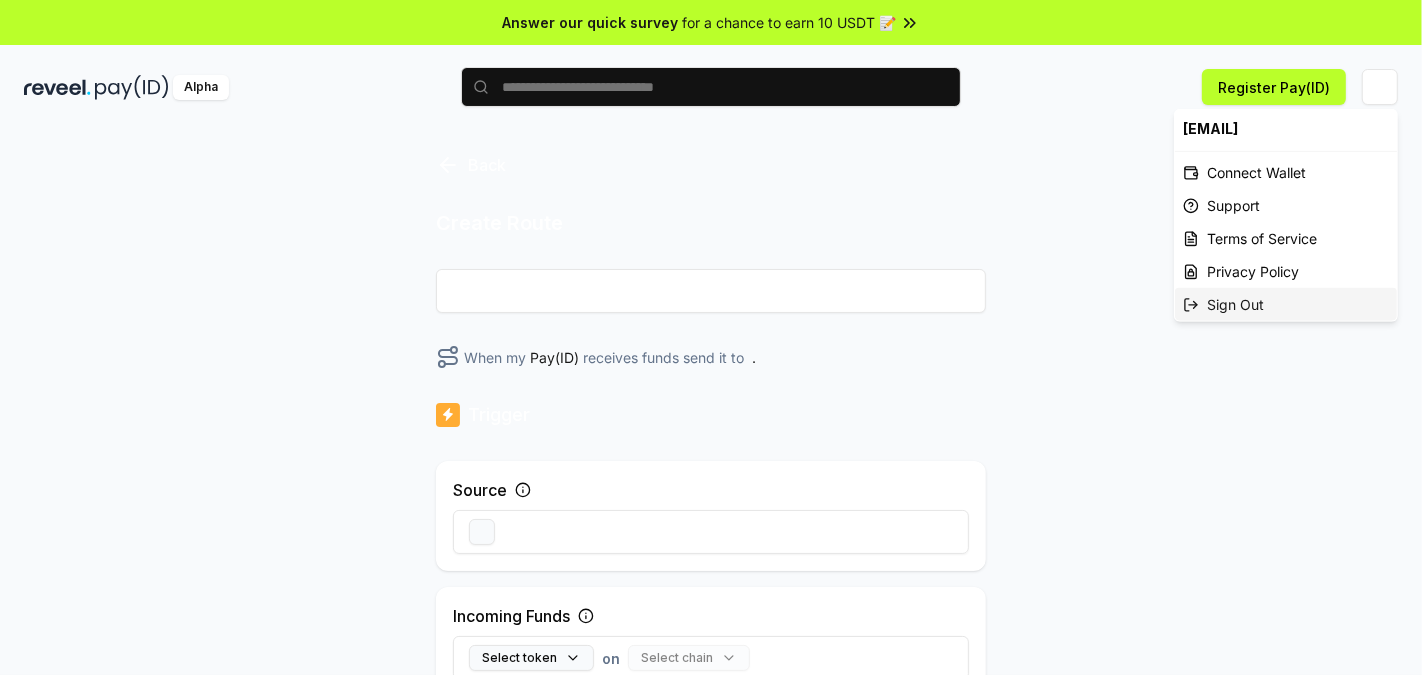 click on "Sign Out" at bounding box center (1286, 304) 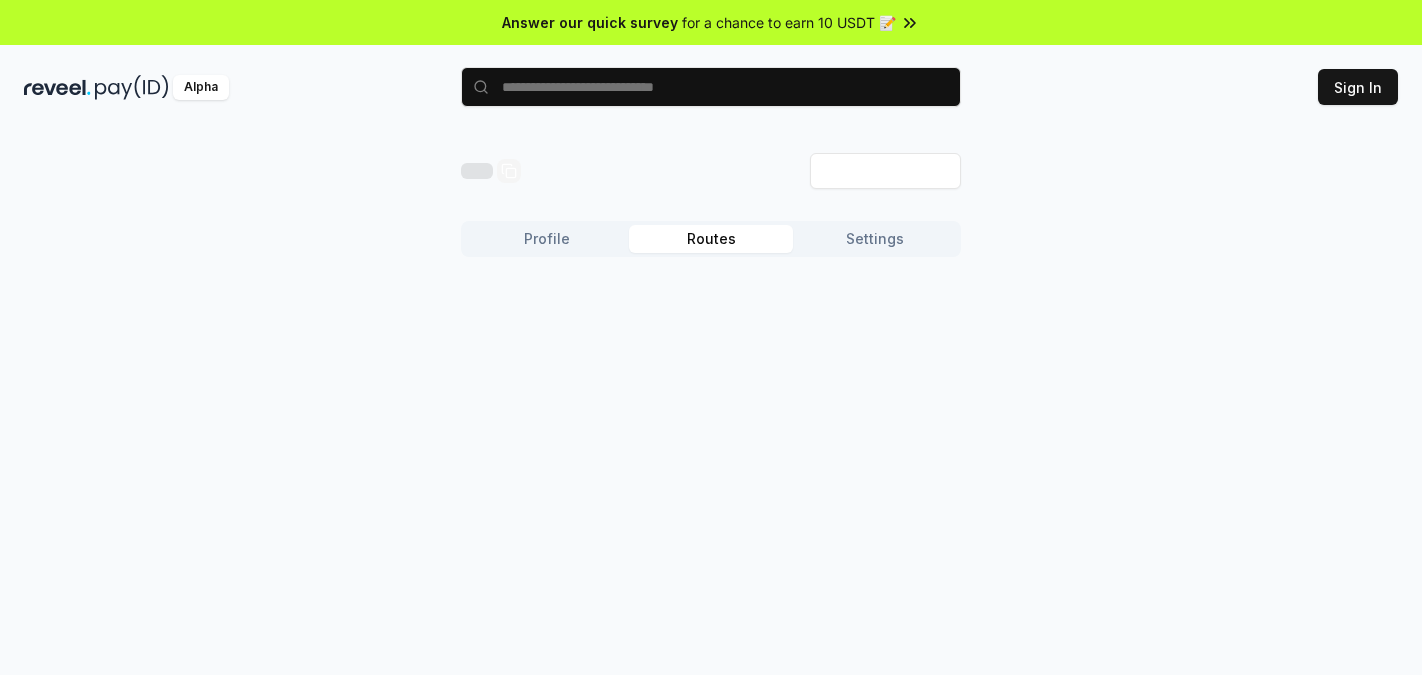 scroll, scrollTop: 0, scrollLeft: 0, axis: both 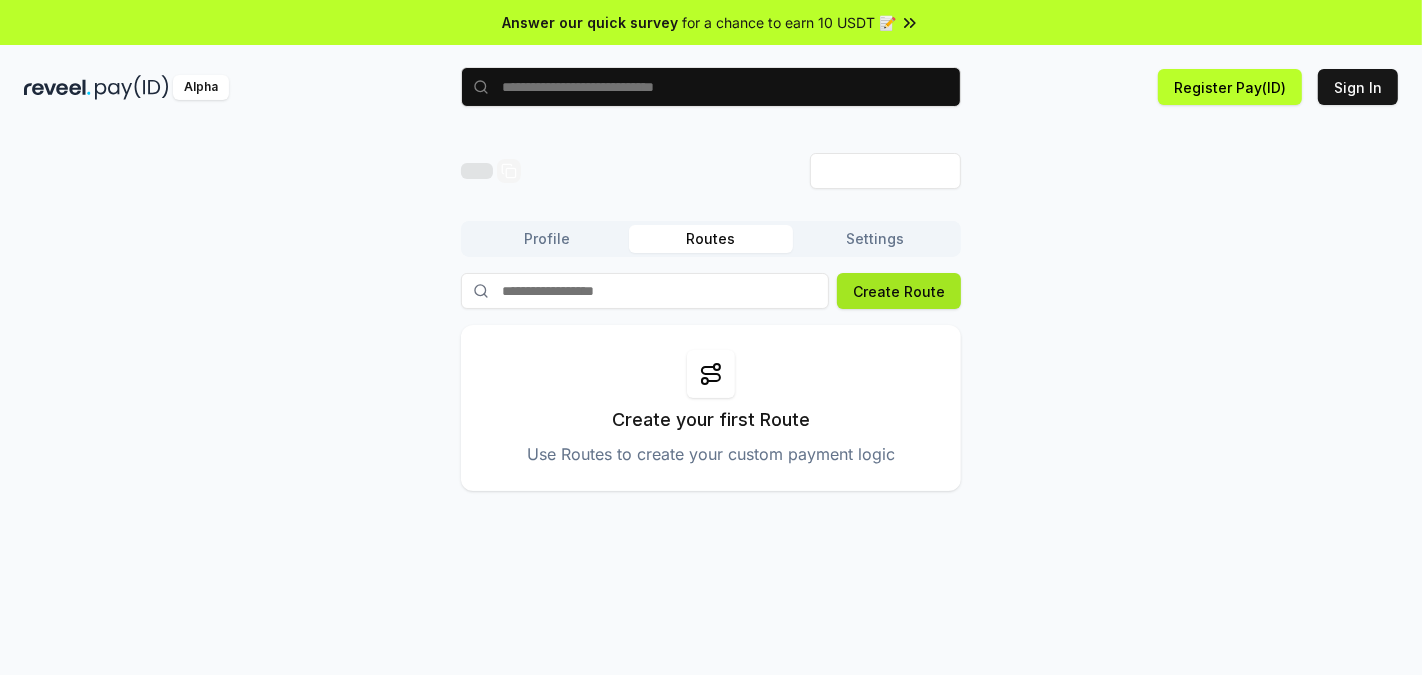 click on "Create Route" at bounding box center [899, 291] 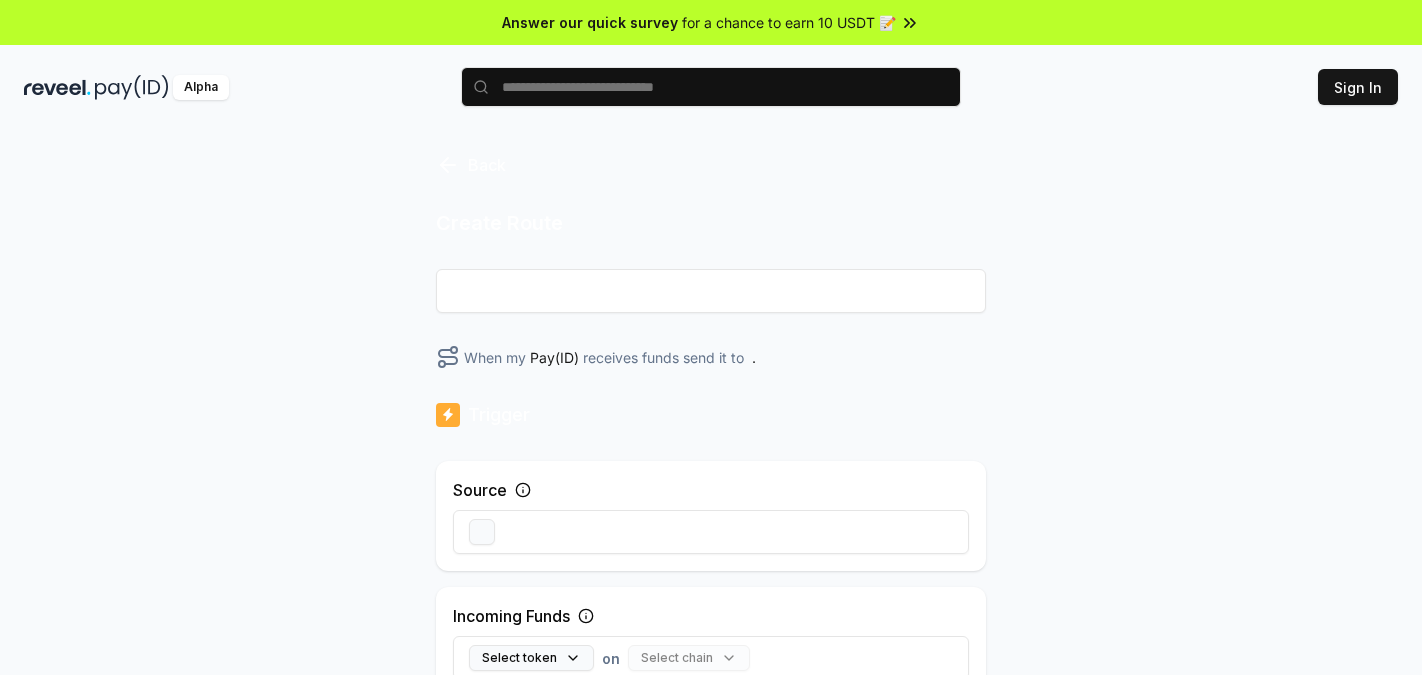 scroll, scrollTop: 0, scrollLeft: 0, axis: both 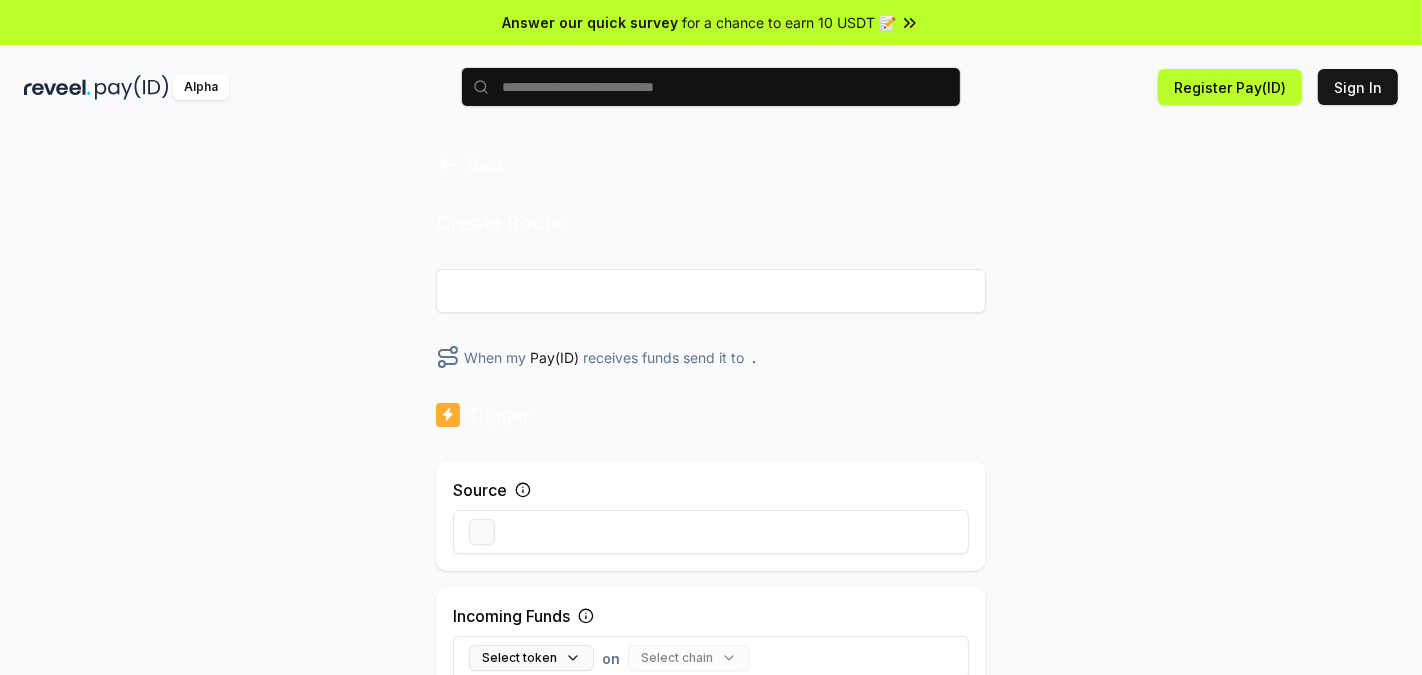 click on "********" at bounding box center (711, 291) 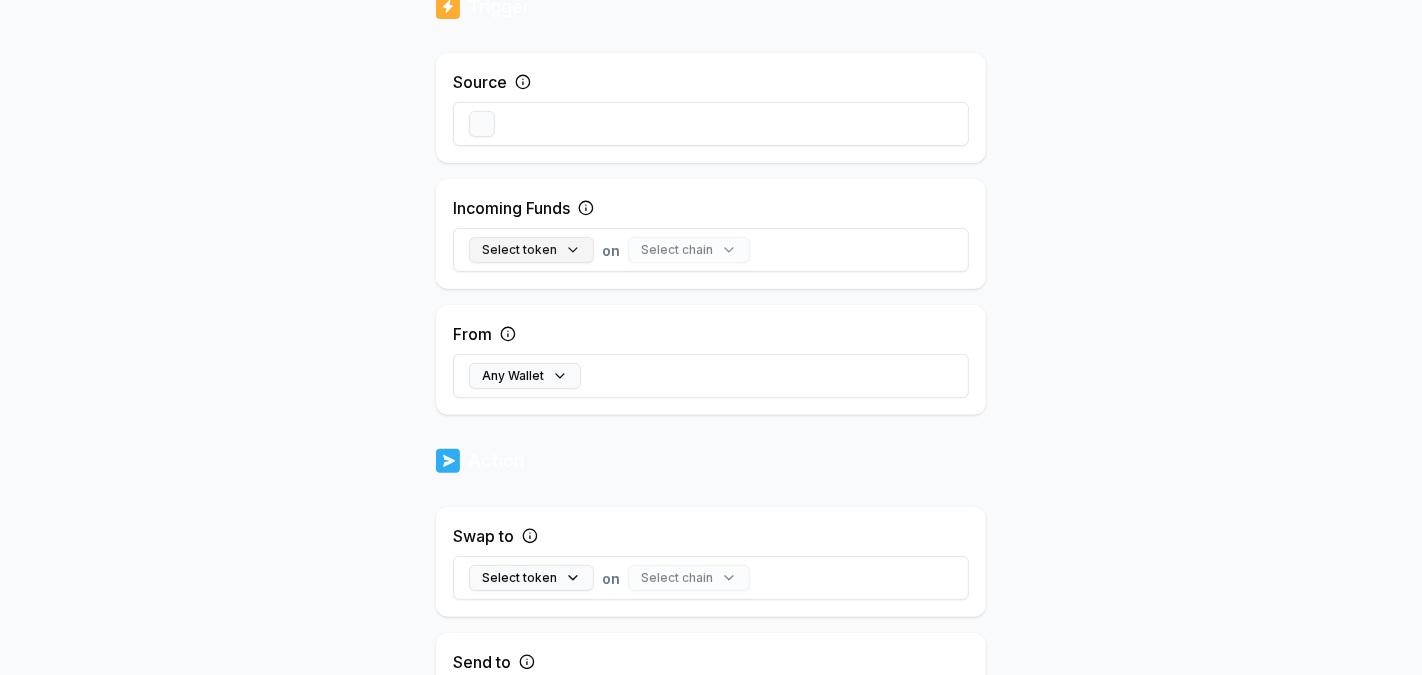 click on "Select token" at bounding box center [531, 250] 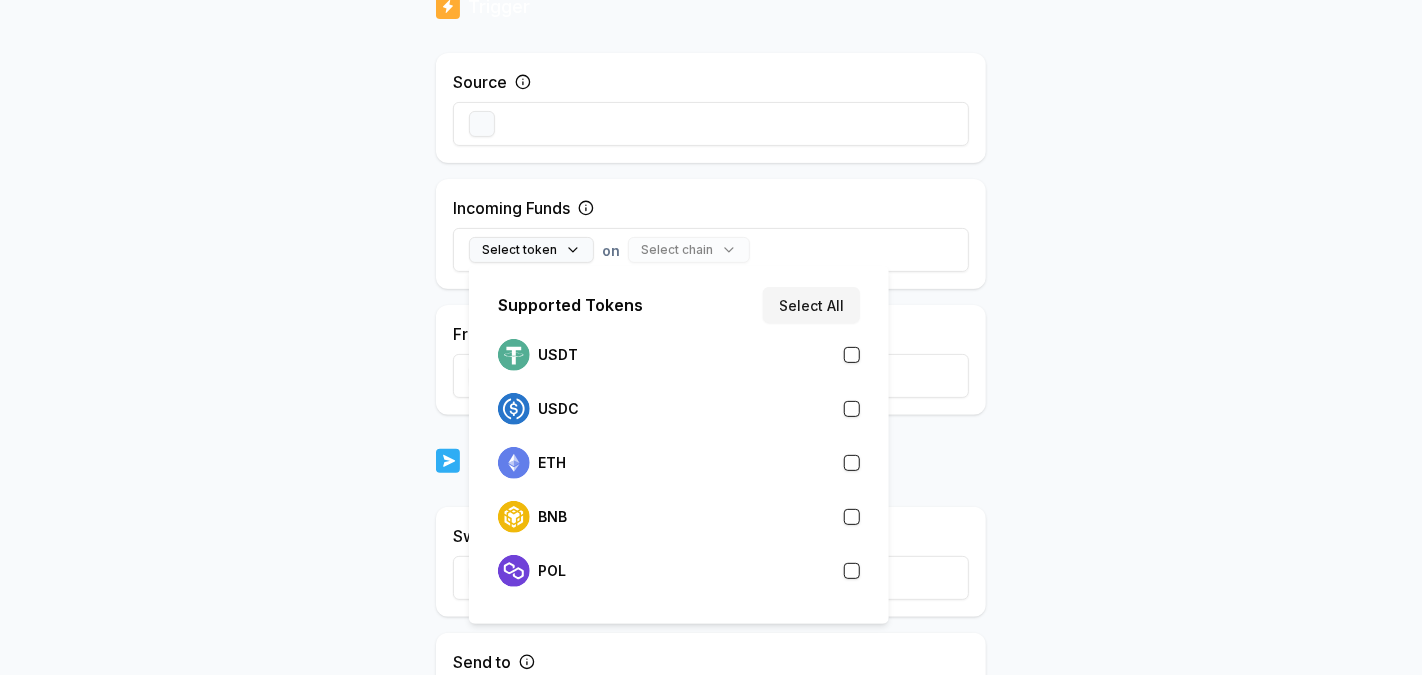 click at bounding box center (711, 124) 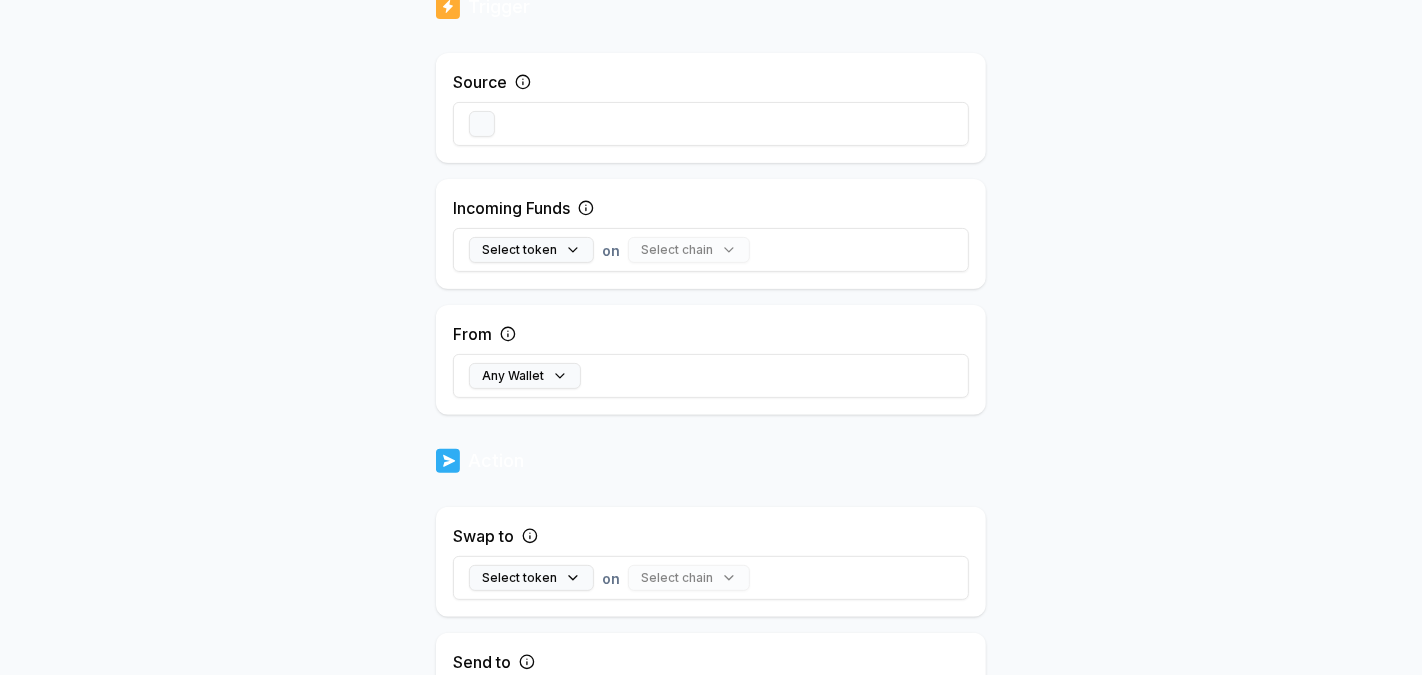 scroll, scrollTop: 611, scrollLeft: 0, axis: vertical 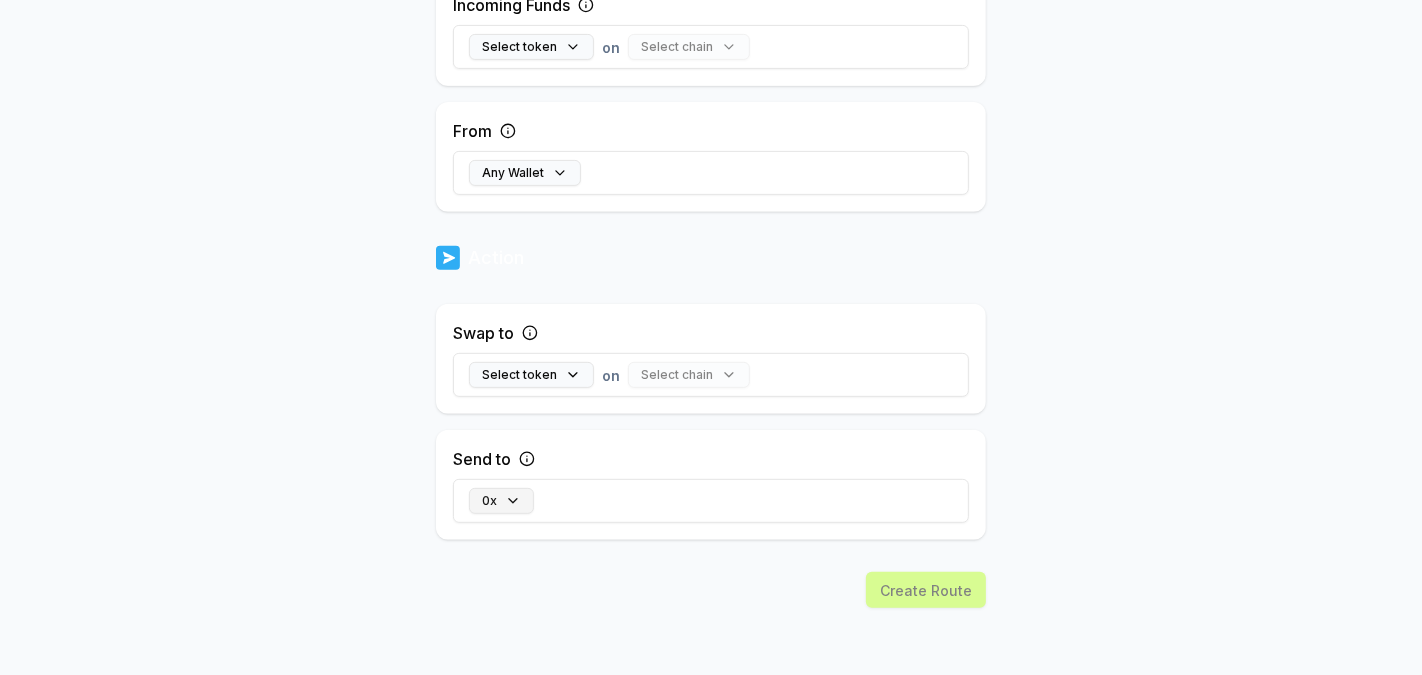 click on "0x" at bounding box center (501, 501) 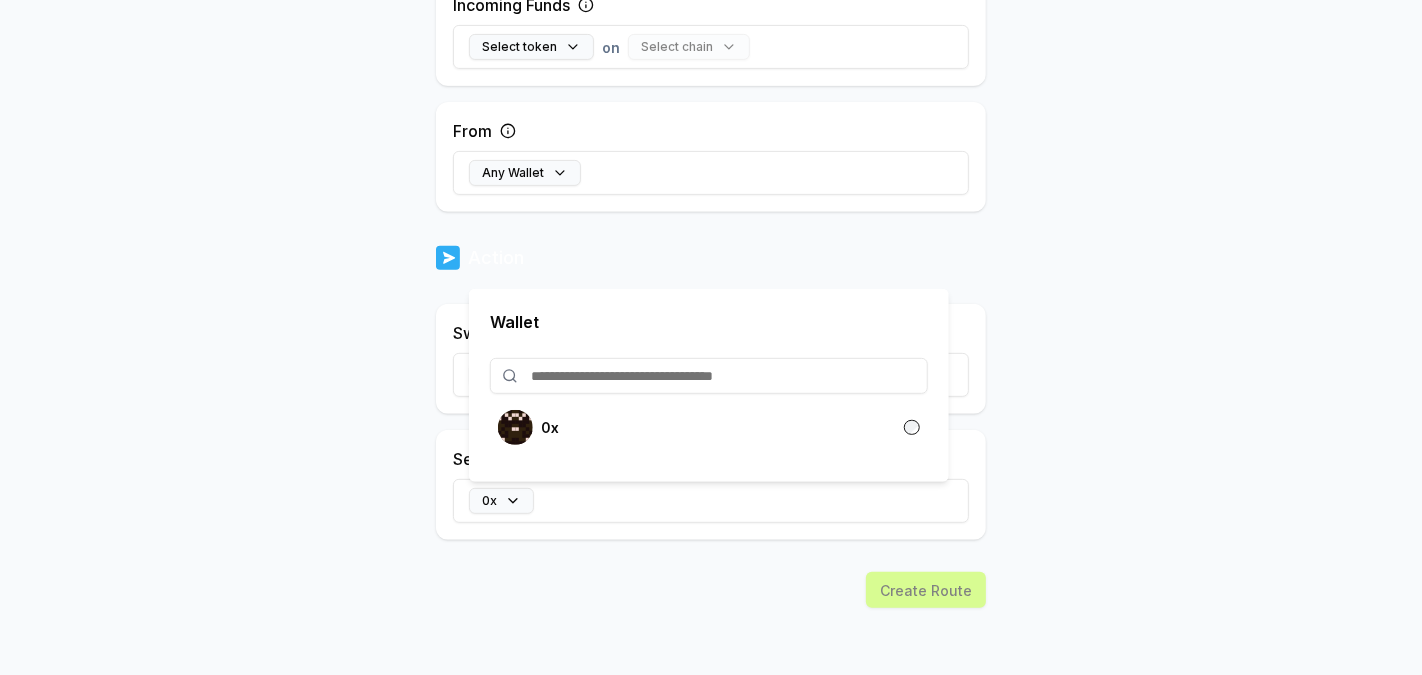 click on "0x" at bounding box center (711, 501) 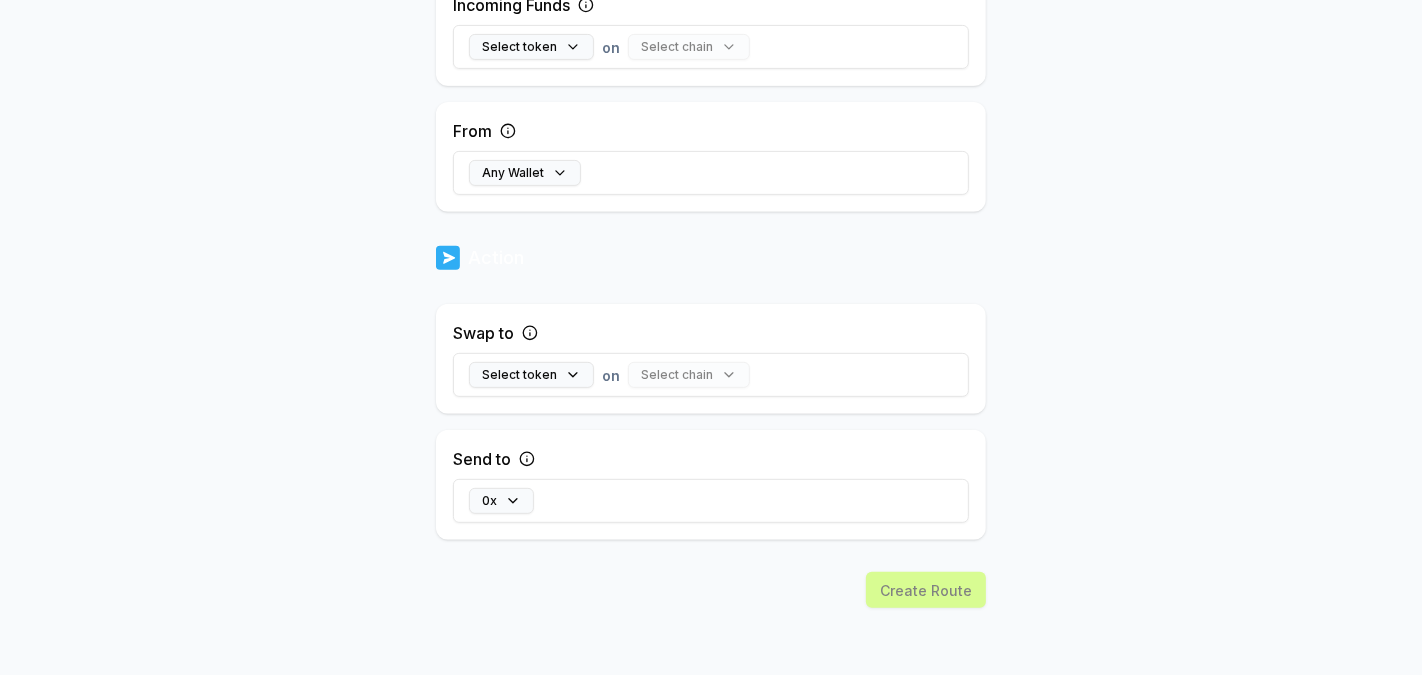 scroll, scrollTop: 0, scrollLeft: 0, axis: both 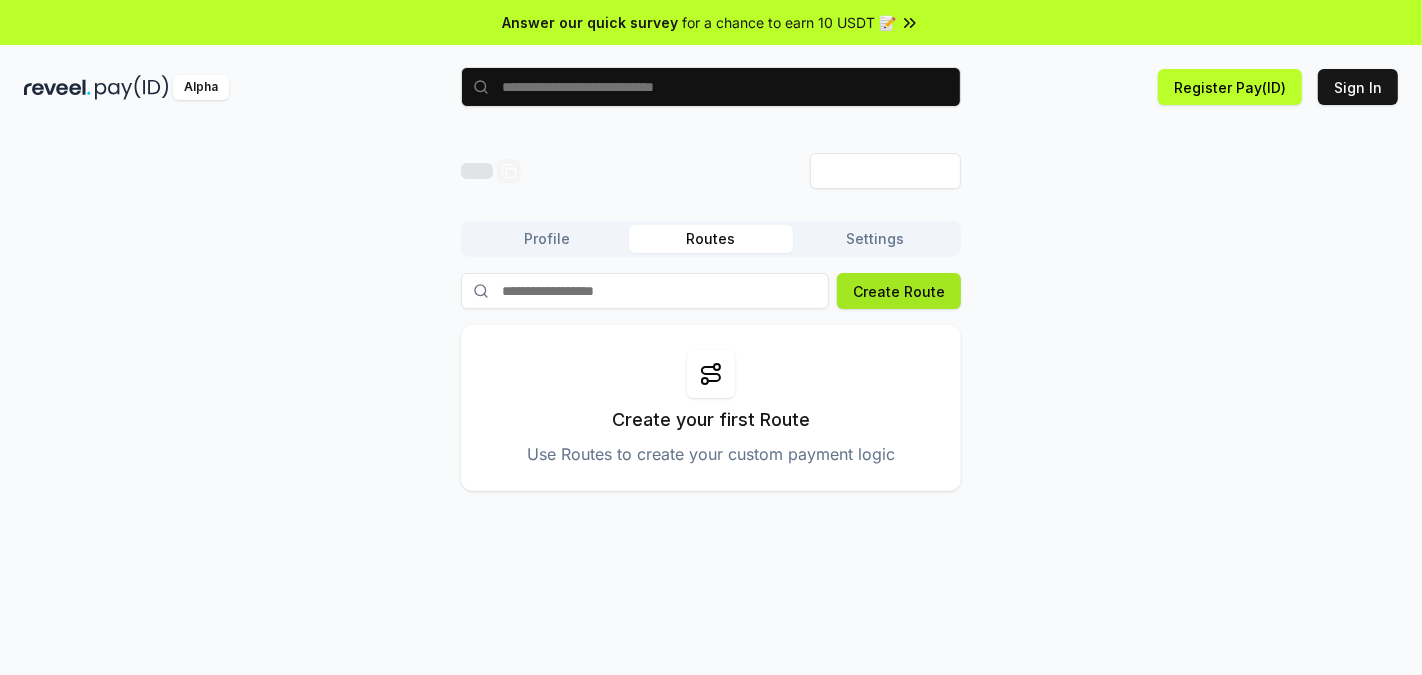 click on "Create Route" at bounding box center [899, 291] 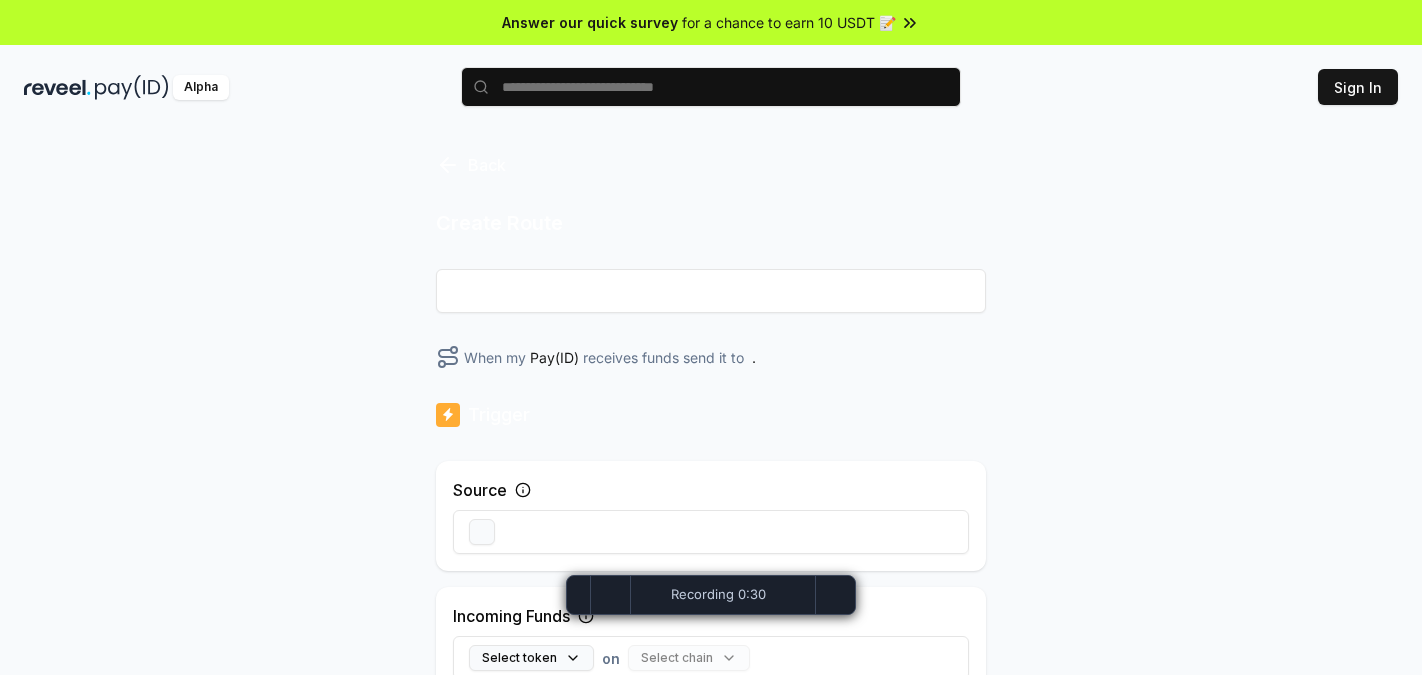 scroll, scrollTop: 0, scrollLeft: 0, axis: both 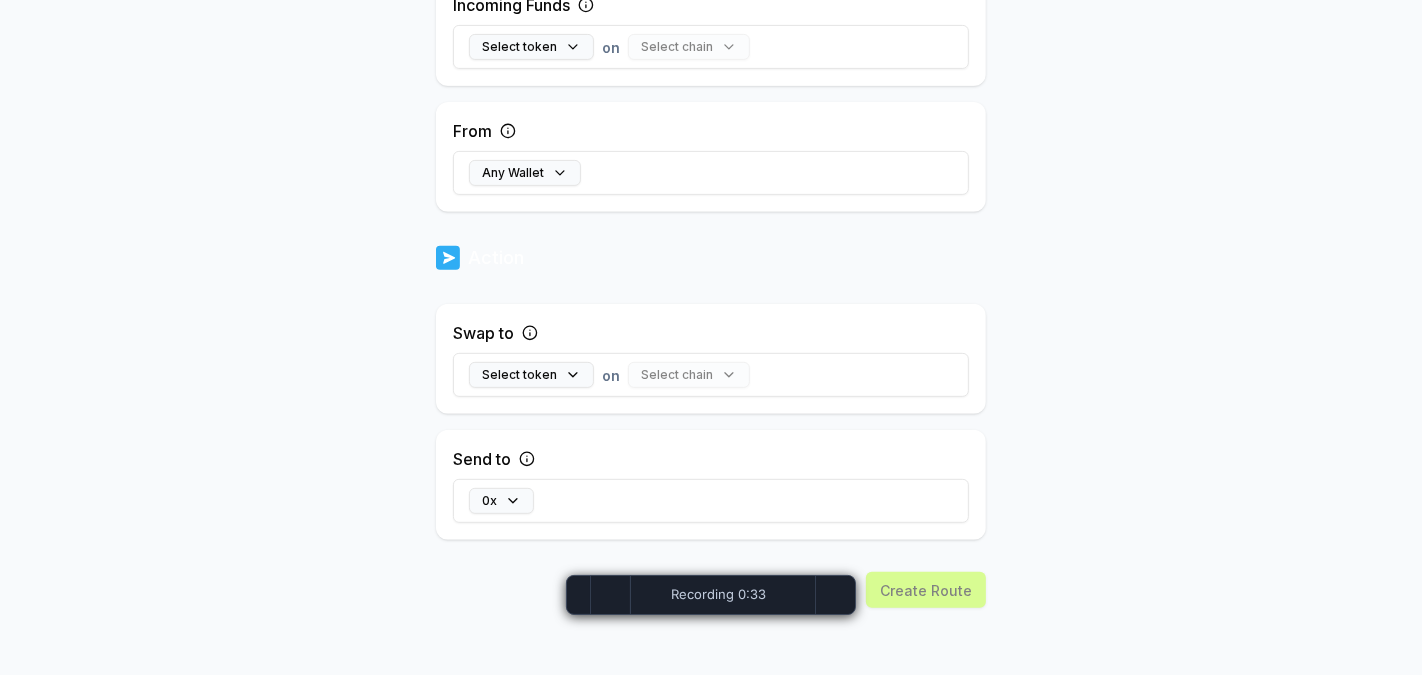 click on "Any Wallet" at bounding box center (711, 173) 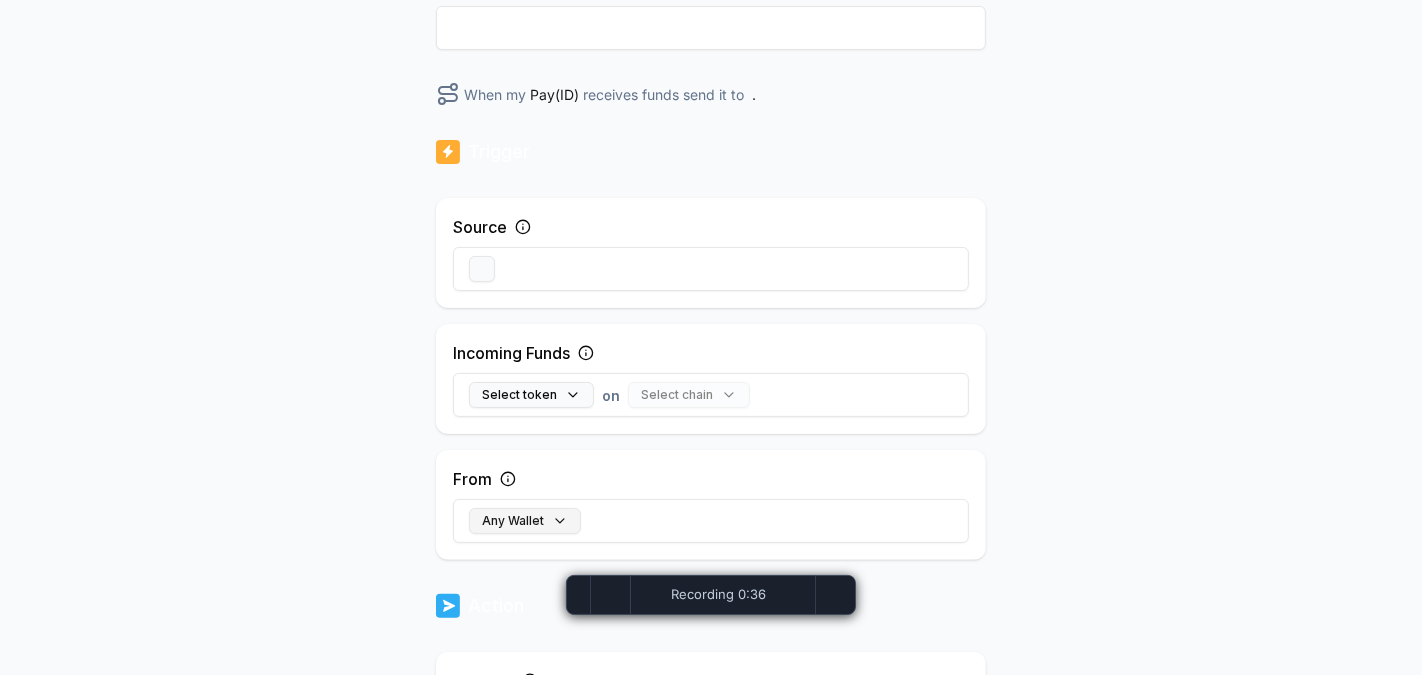 scroll, scrollTop: 271, scrollLeft: 0, axis: vertical 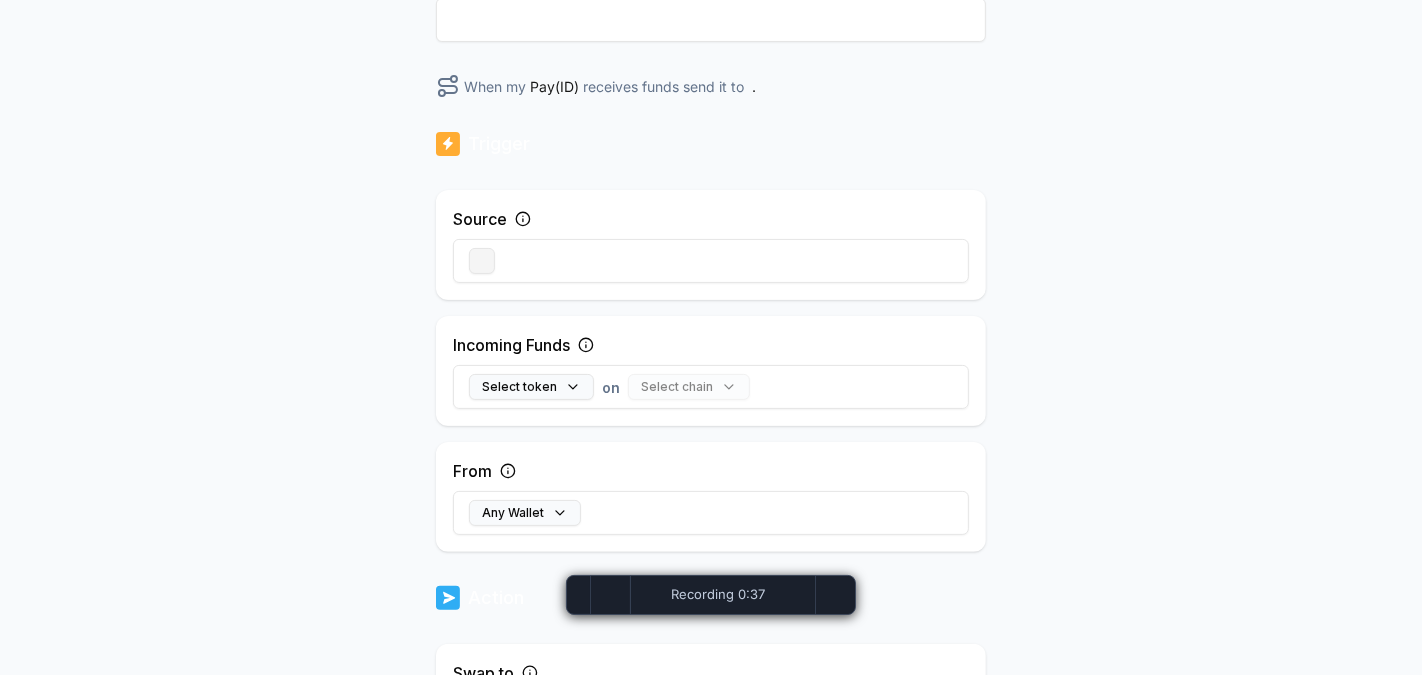 click at bounding box center (482, 261) 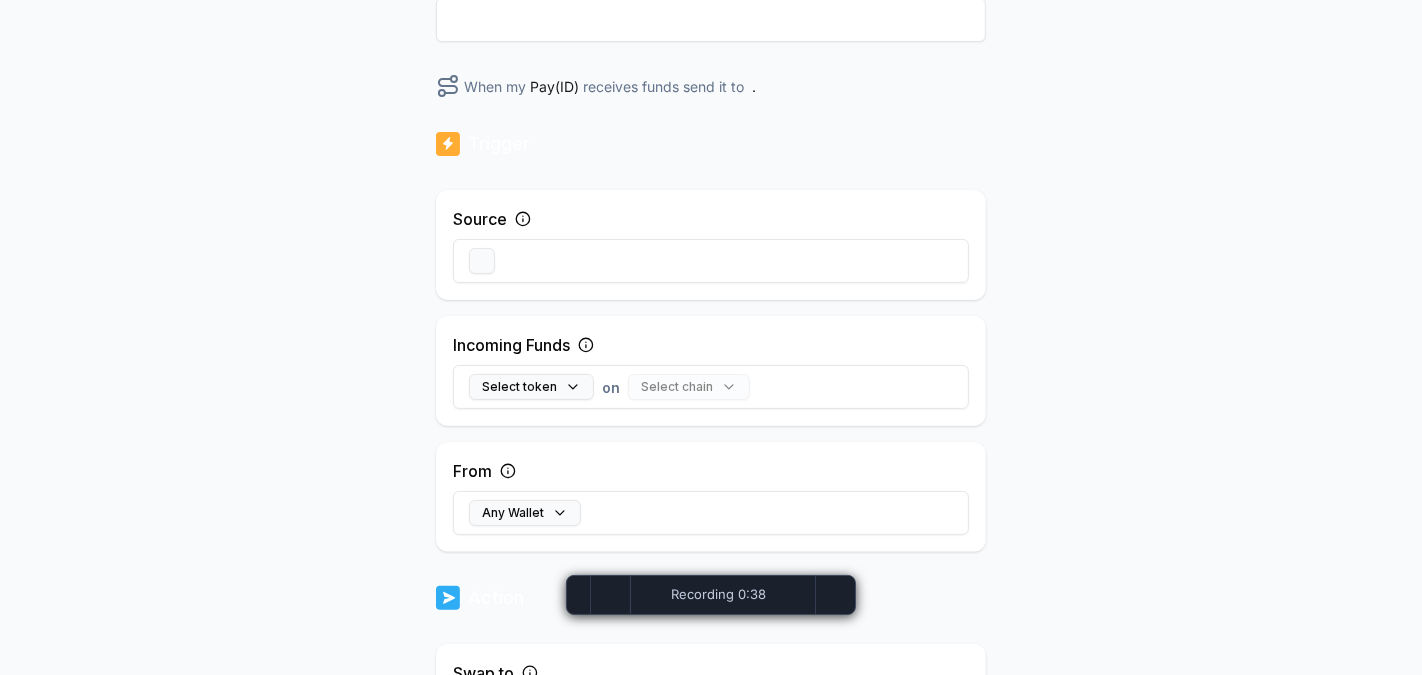 click at bounding box center [711, 261] 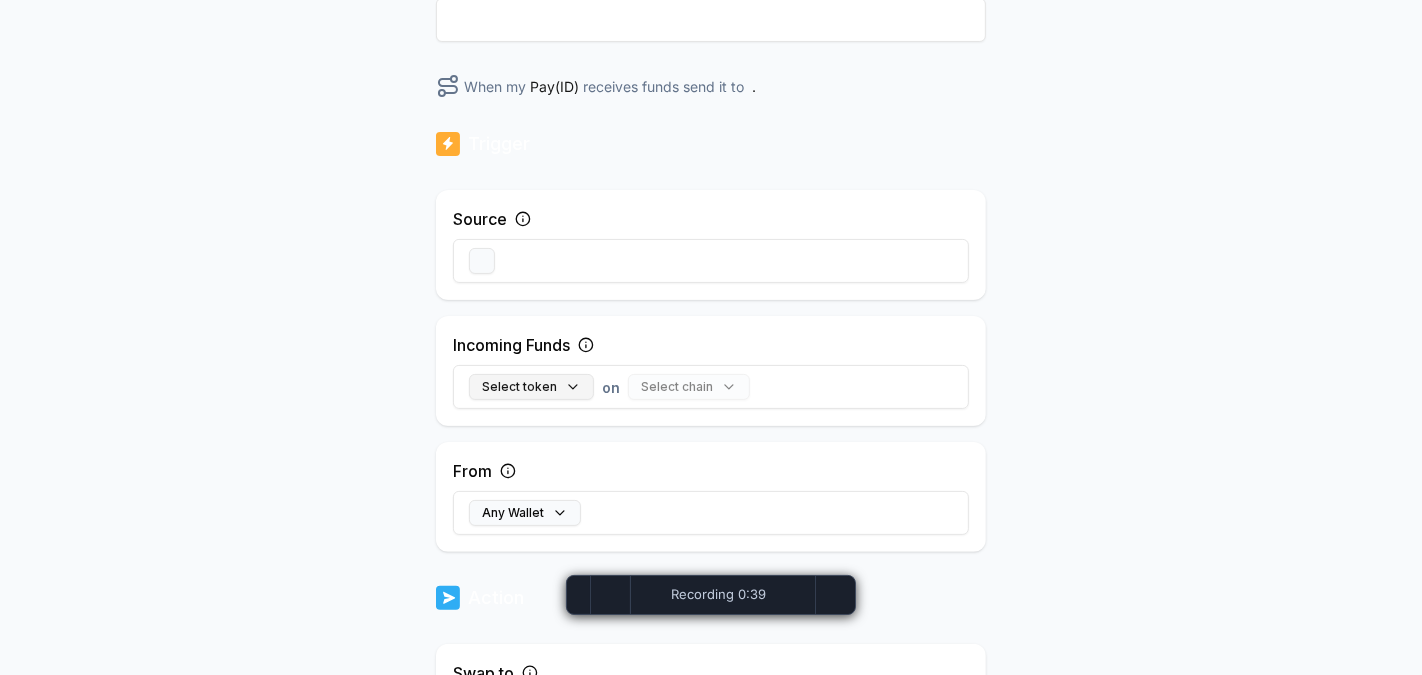 click on "Select token" at bounding box center (531, 387) 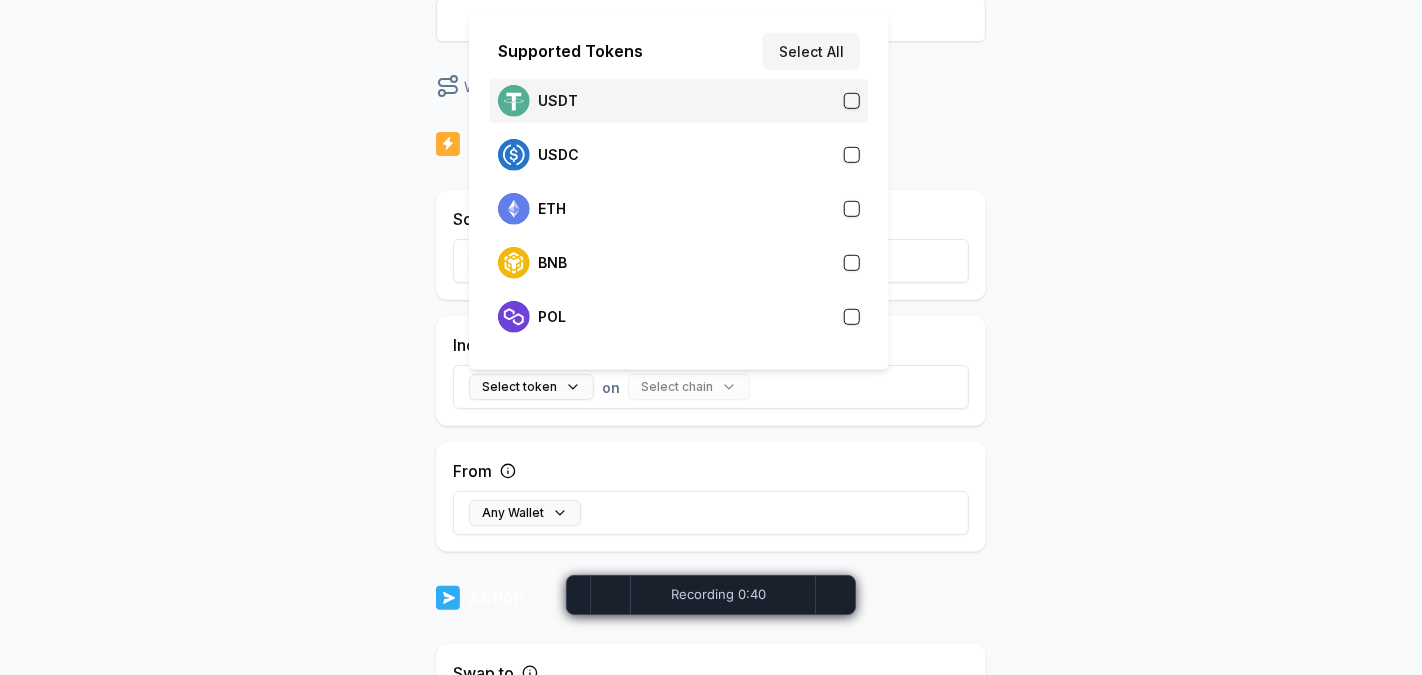 click on "USDT" at bounding box center (558, 101) 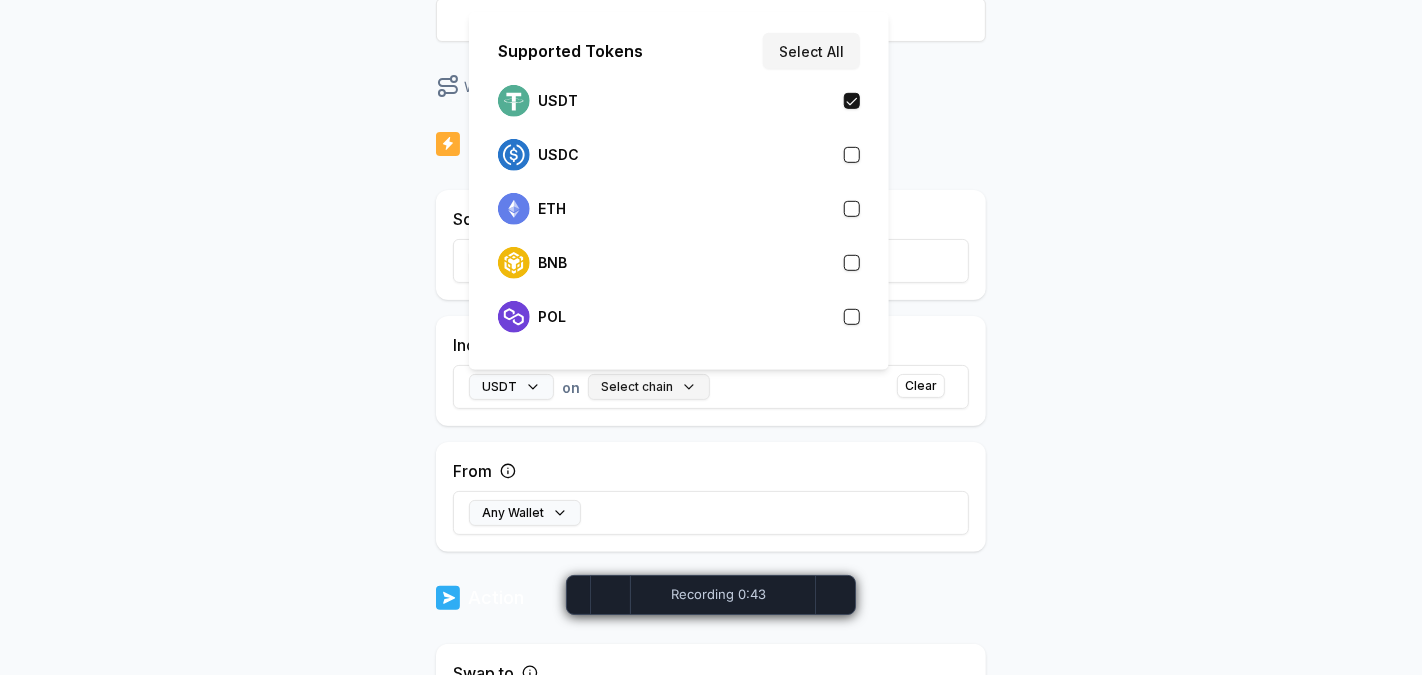 click on "Select chain" at bounding box center [649, 387] 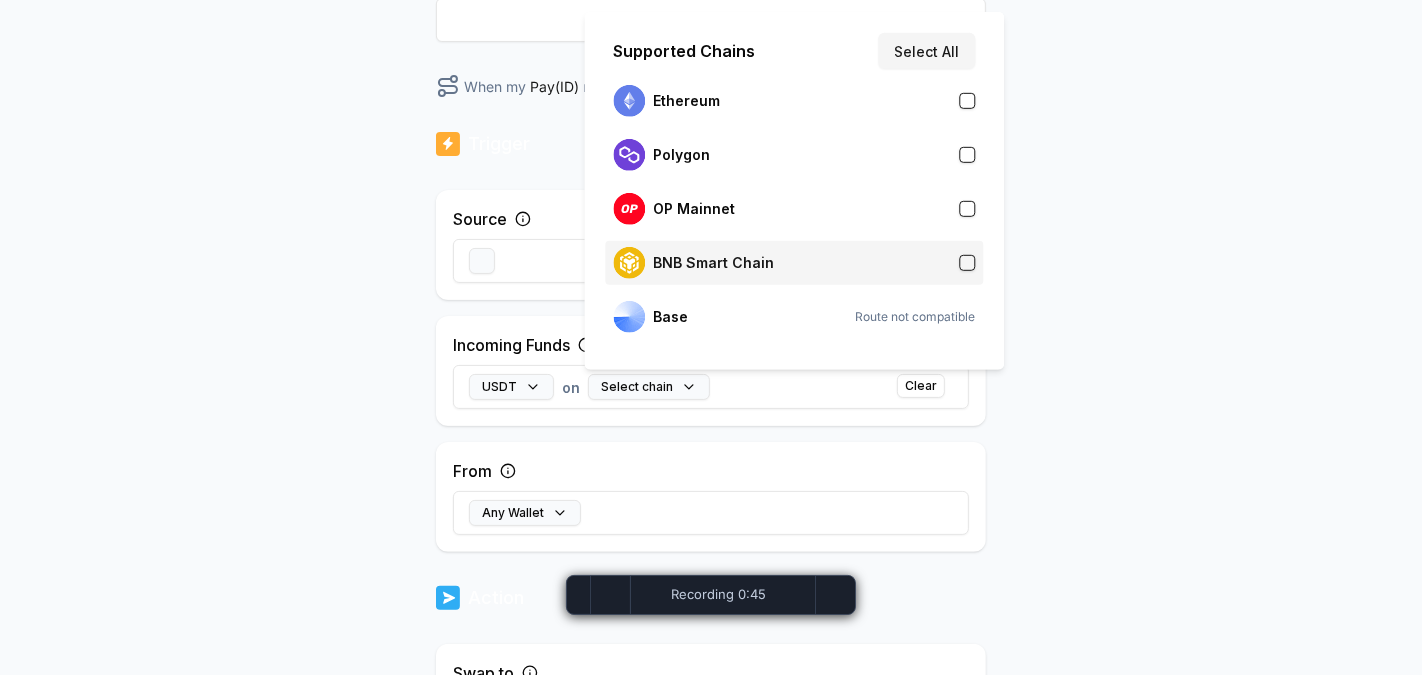 click on "BNB Smart Chain" at bounding box center [794, 263] 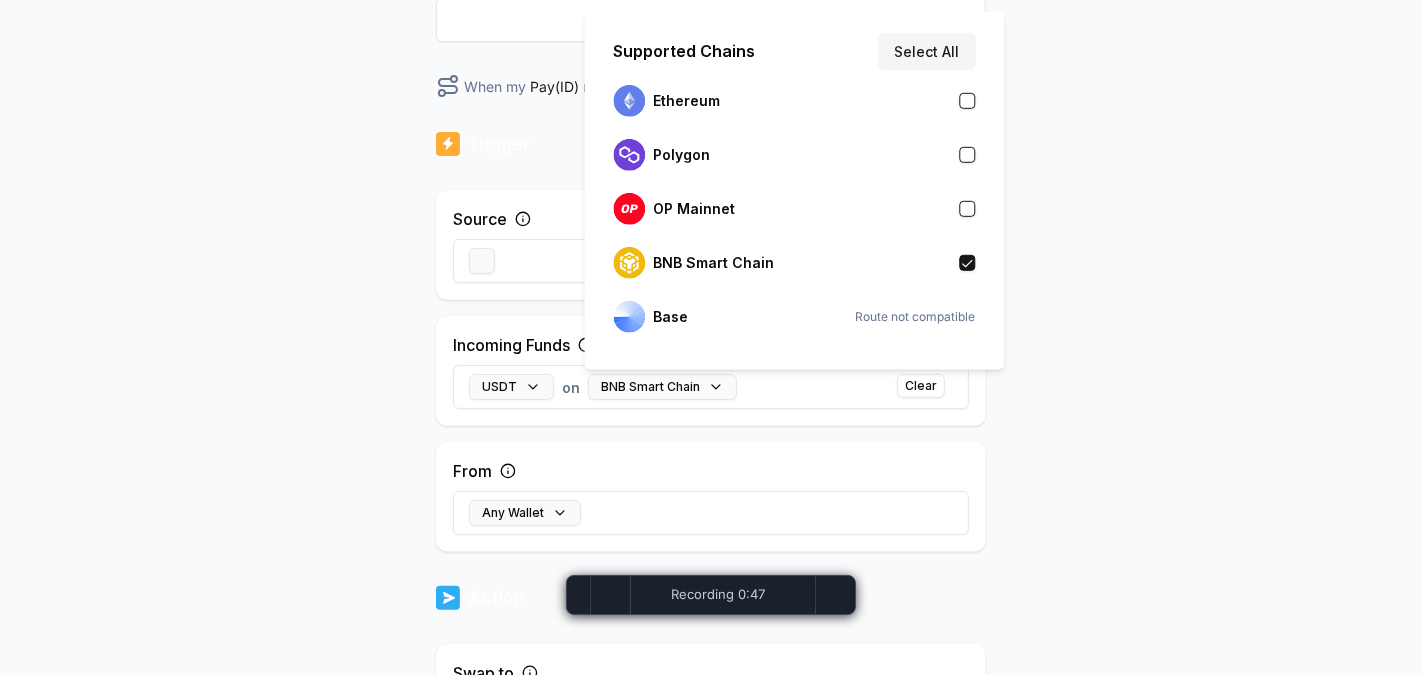 click on "Back Create Route ******** When my  Pay(ID)  receives   USDT on   BNB Smart Chain       send it to . Trigger Source Incoming Funds USDT on BNB Smart Chain   Clear From Any Wallet Action Swap to Select token on Select chain Send to 0x Create Route" at bounding box center [711, 151] 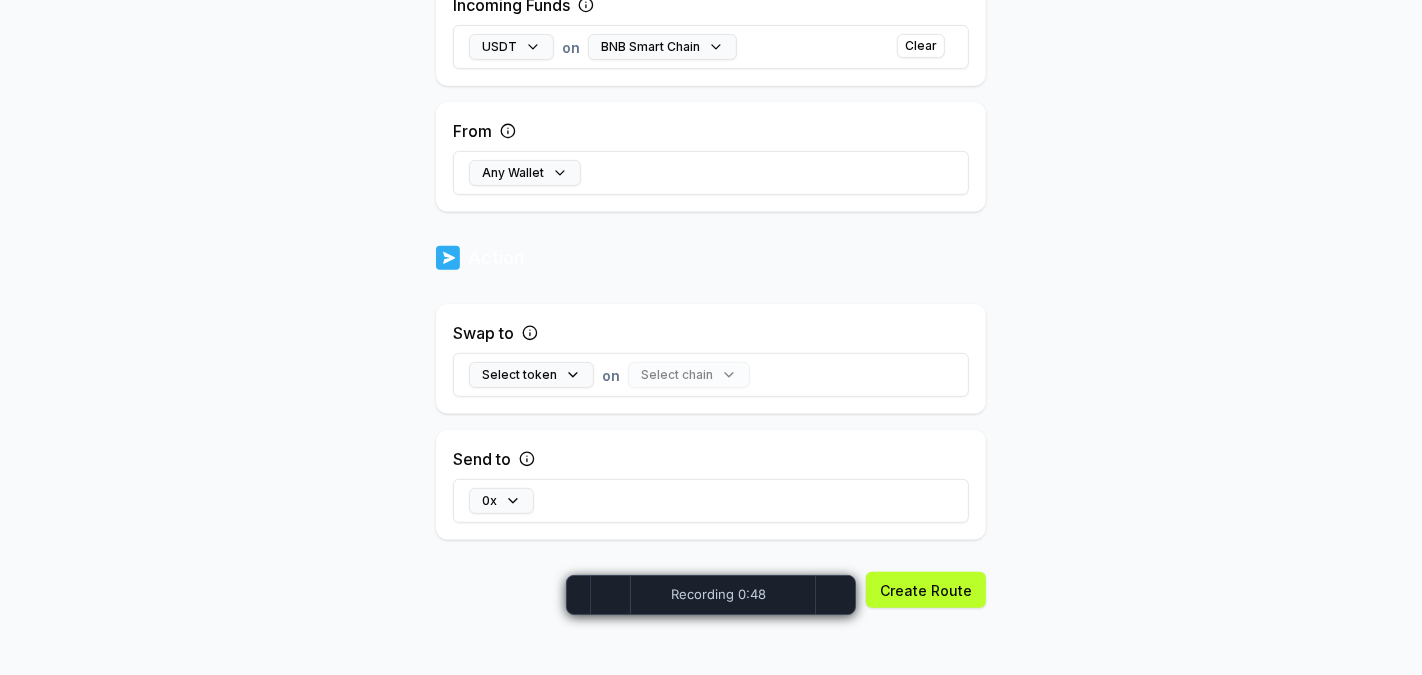 scroll, scrollTop: 537, scrollLeft: 0, axis: vertical 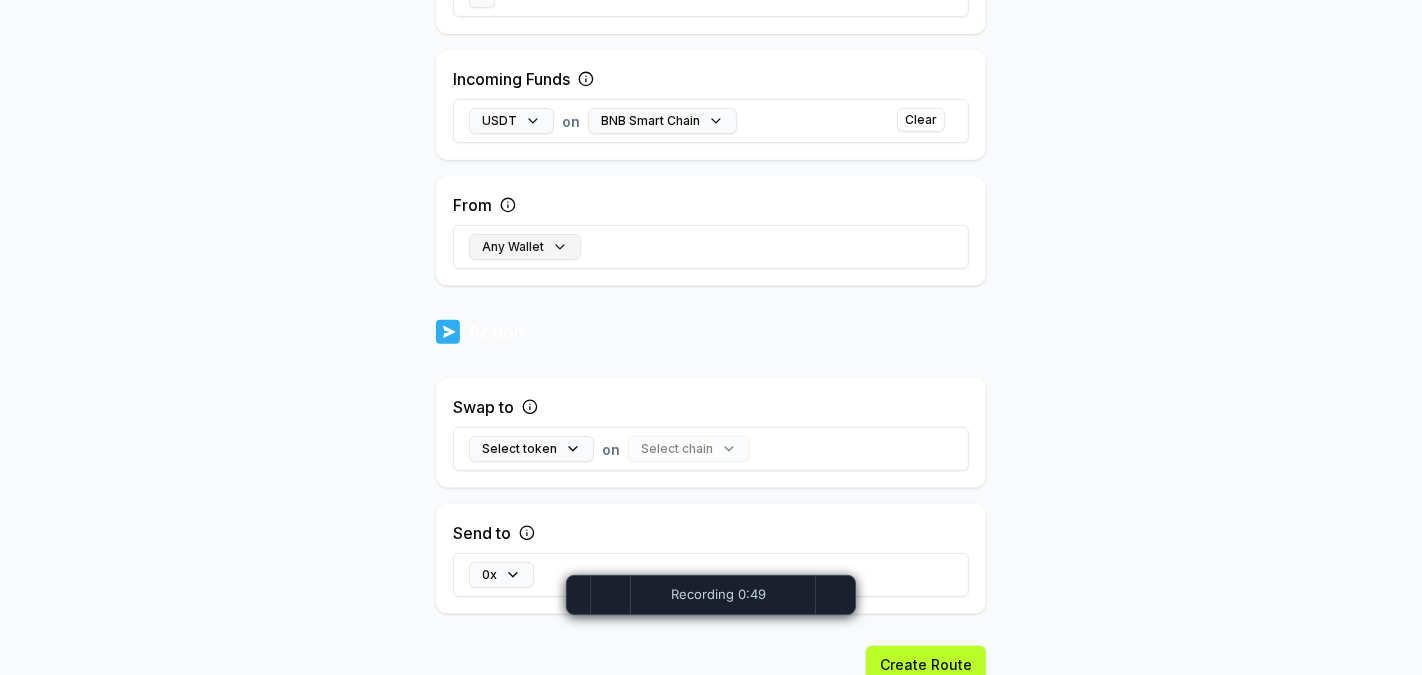 click on "Any Wallet" at bounding box center [525, 247] 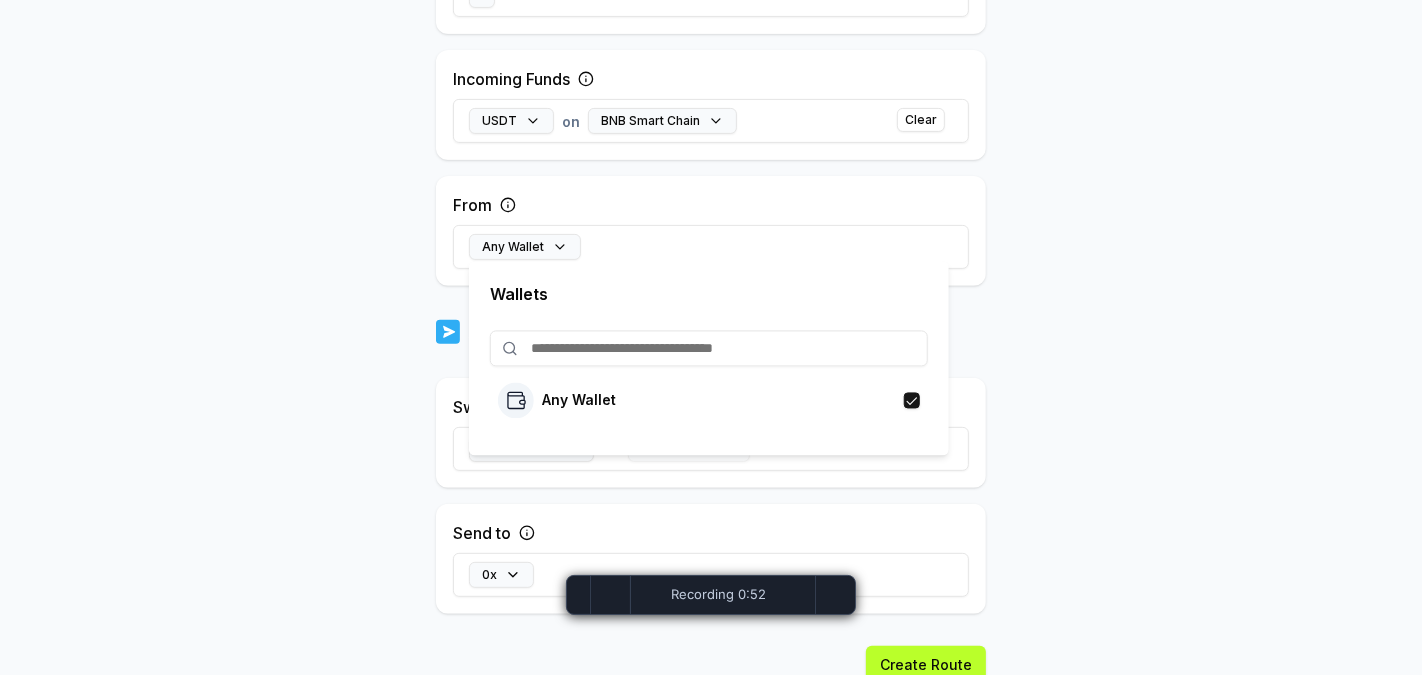click on "Answer our quick survey for a chance to earn 10 USDT 📝 Alpha Register Pay(ID) Sign In Back Create Route ******** When my  Pay(ID)  receives   USDT on   BNB Smart Chain       send it to . Trigger Source Incoming Funds USDT on BNB Smart Chain   Clear From Any Wallet Action Swap to Select token on Select chain Send to 0x Create Route Wallets Any Wallet" at bounding box center [711, 337] 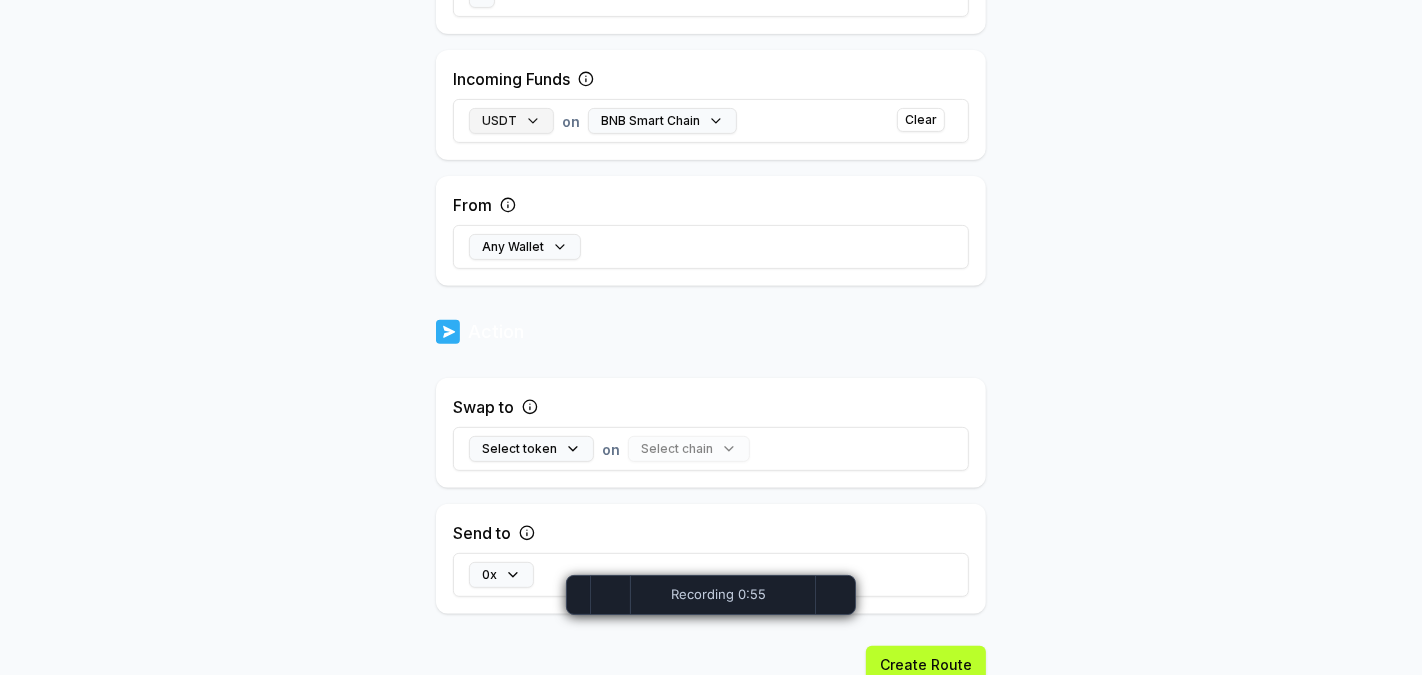 click on "USDT" at bounding box center [511, 121] 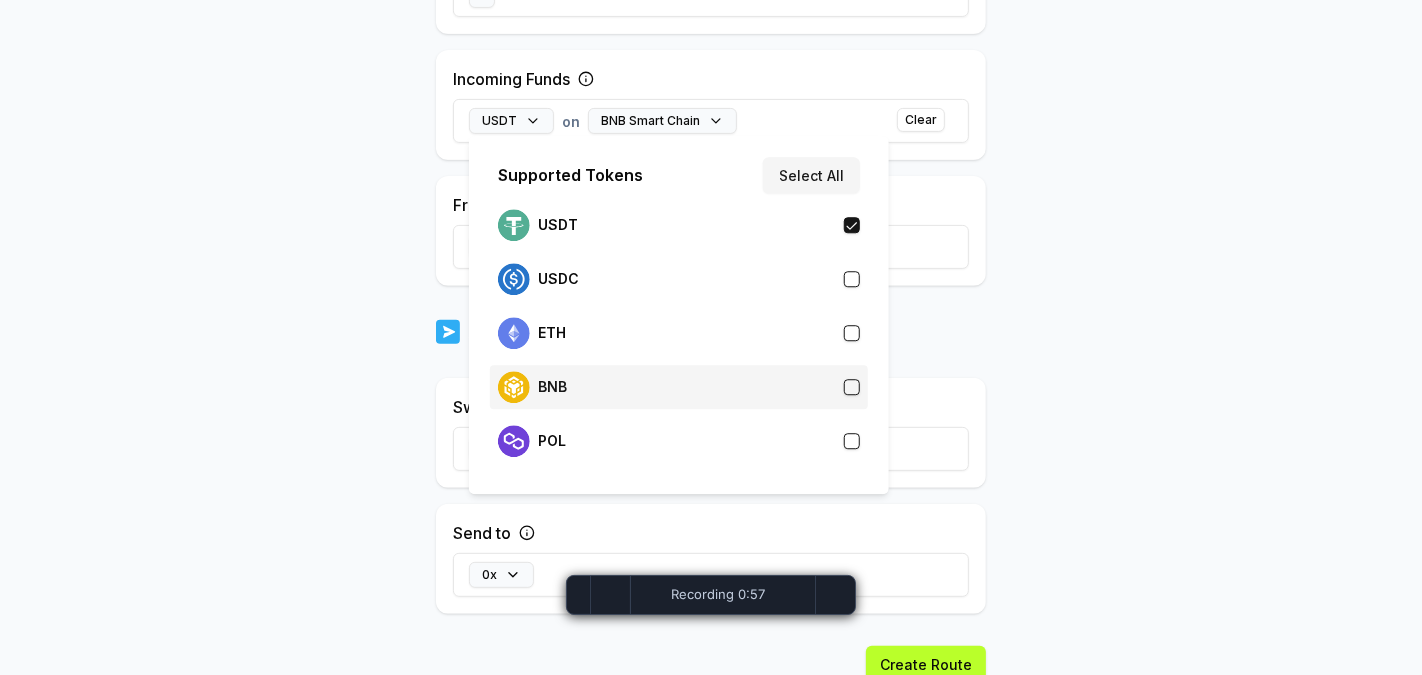 click on "BNB" at bounding box center (679, 387) 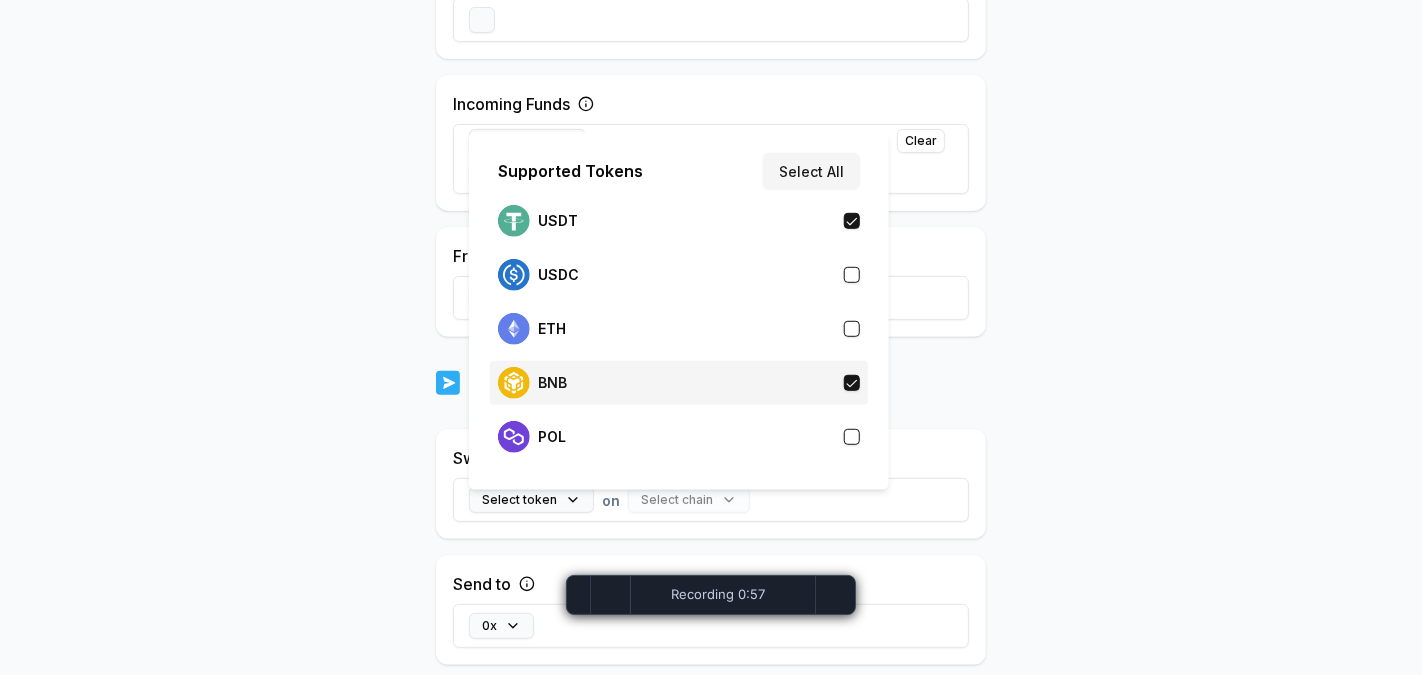 scroll, scrollTop: 562, scrollLeft: 0, axis: vertical 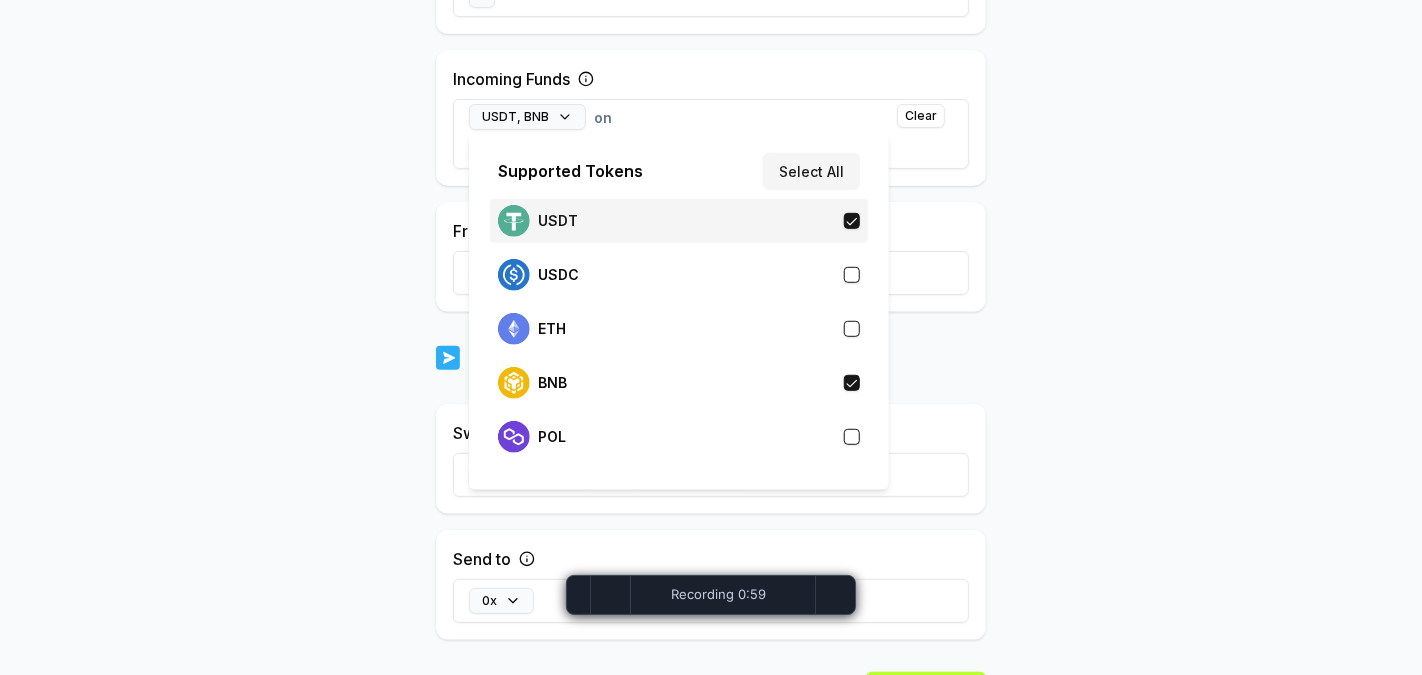 click on "USDT" at bounding box center (679, 221) 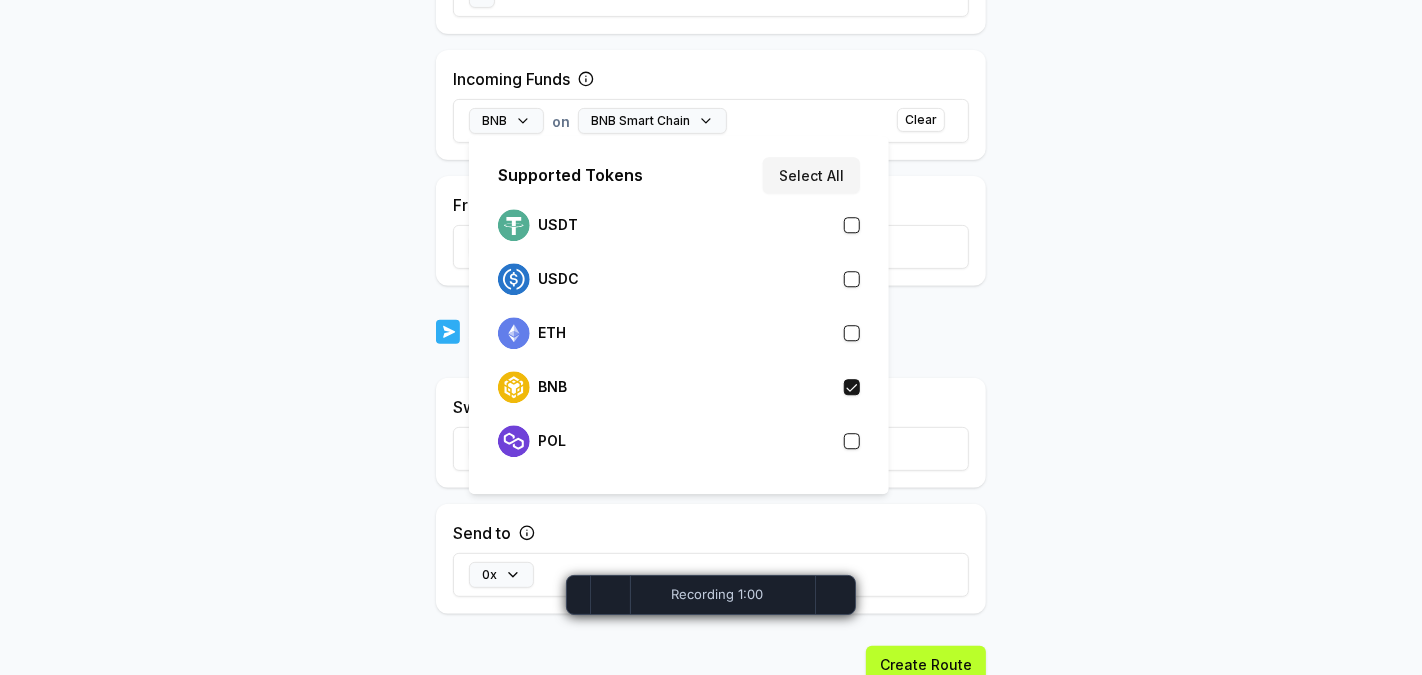 click on "Back Create Route ******** When my  Pay(ID)  receives   BNB on   BNB Smart Chain       send it to . Trigger Source Incoming Funds BNB on BNB Smart Chain   Clear From Any Wallet Action Swap to Select token on Select chain Send to 0x Create Route" at bounding box center [711, -115] 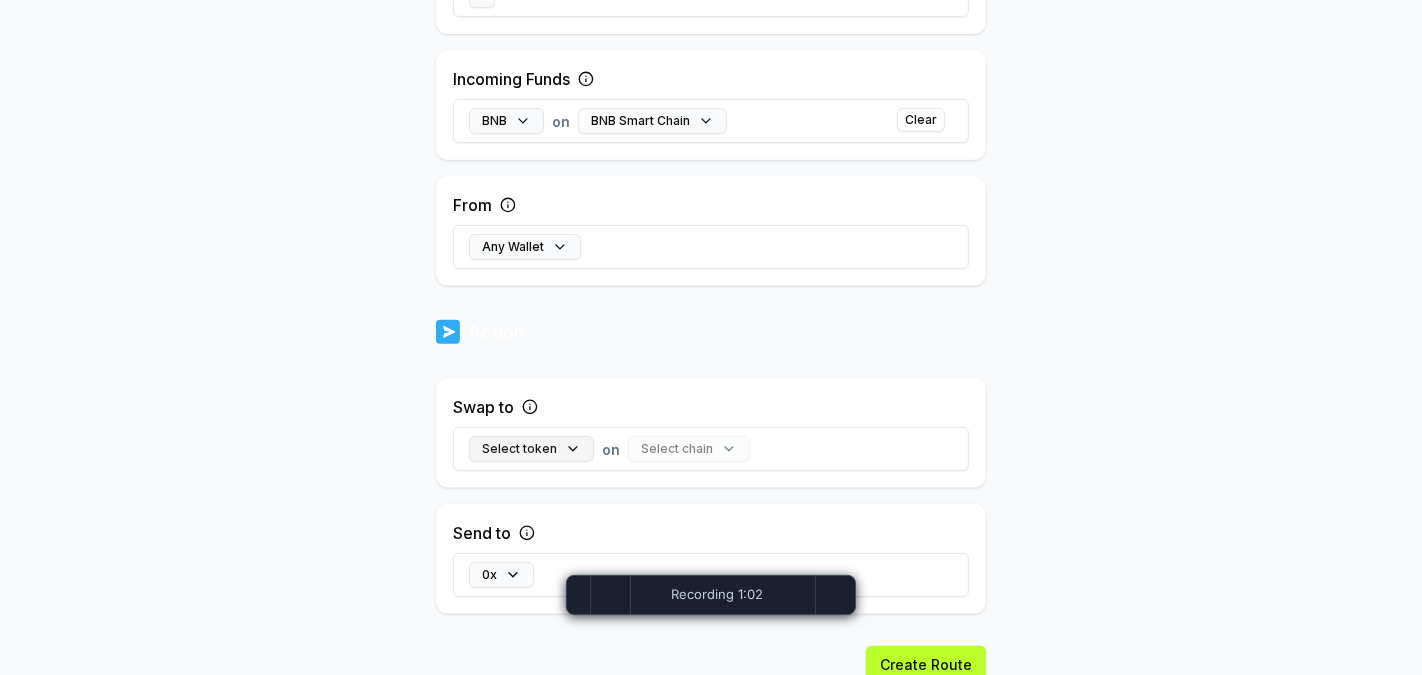click on "Select token" at bounding box center [531, 449] 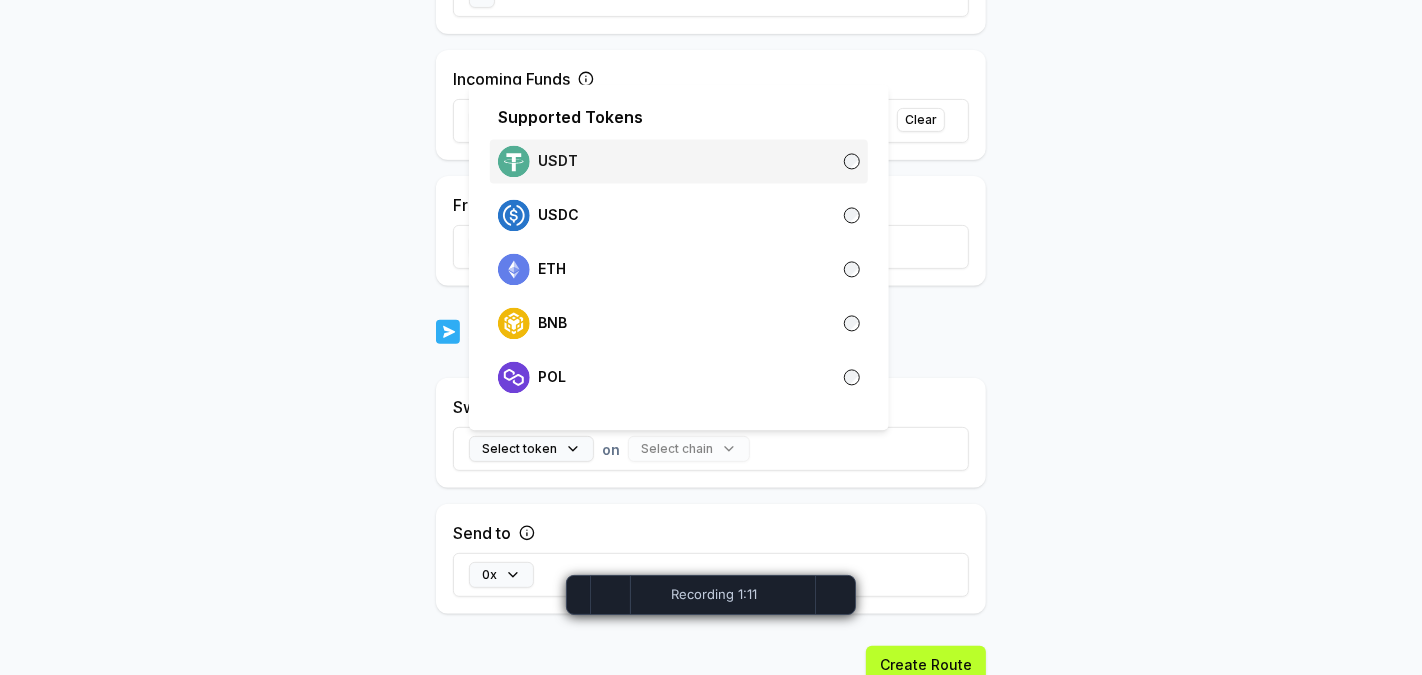 click on "USDT" at bounding box center [679, 161] 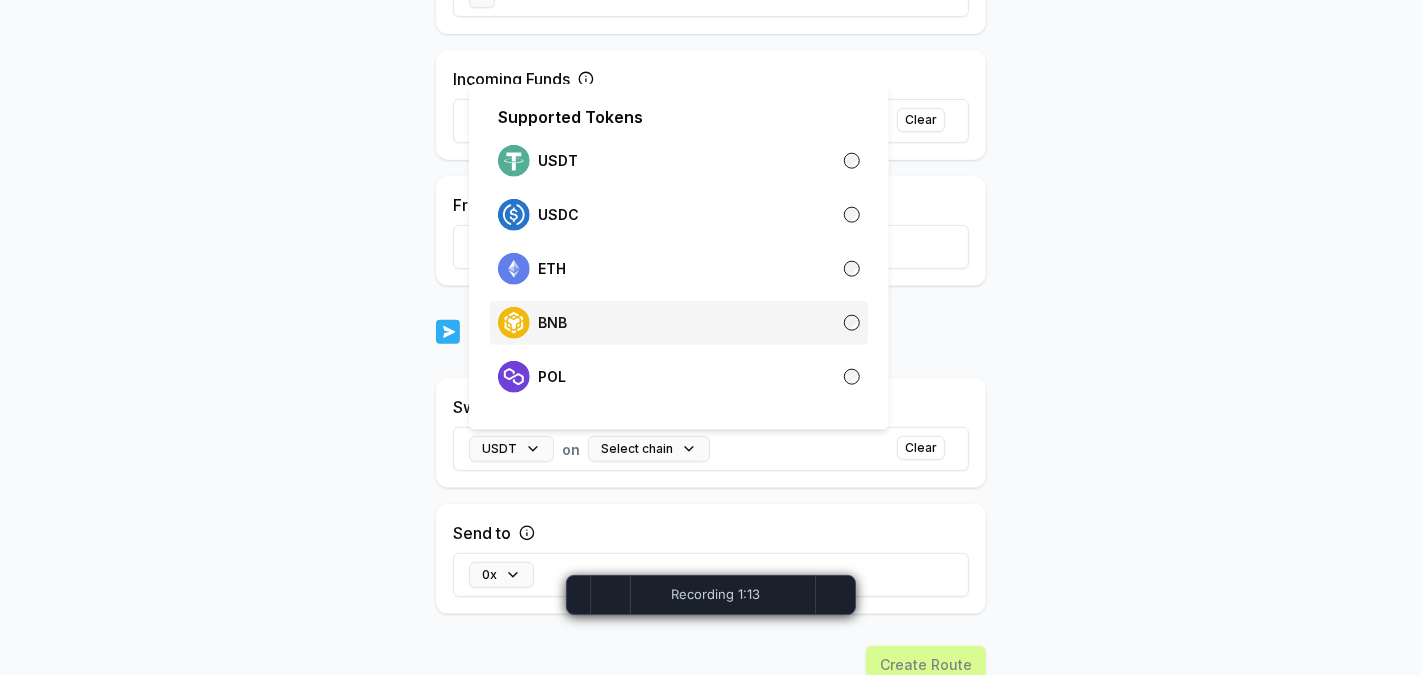 click on "BNB" at bounding box center (679, 323) 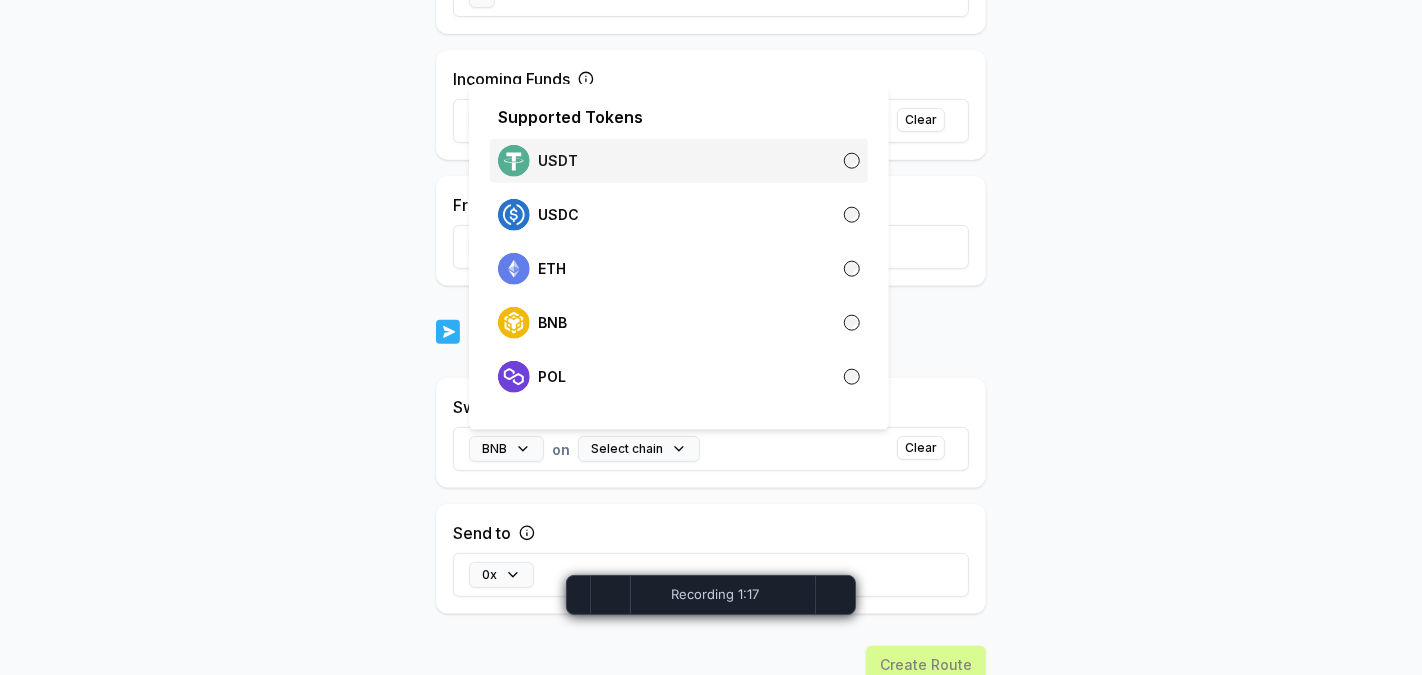 click on "USDT" at bounding box center [679, 161] 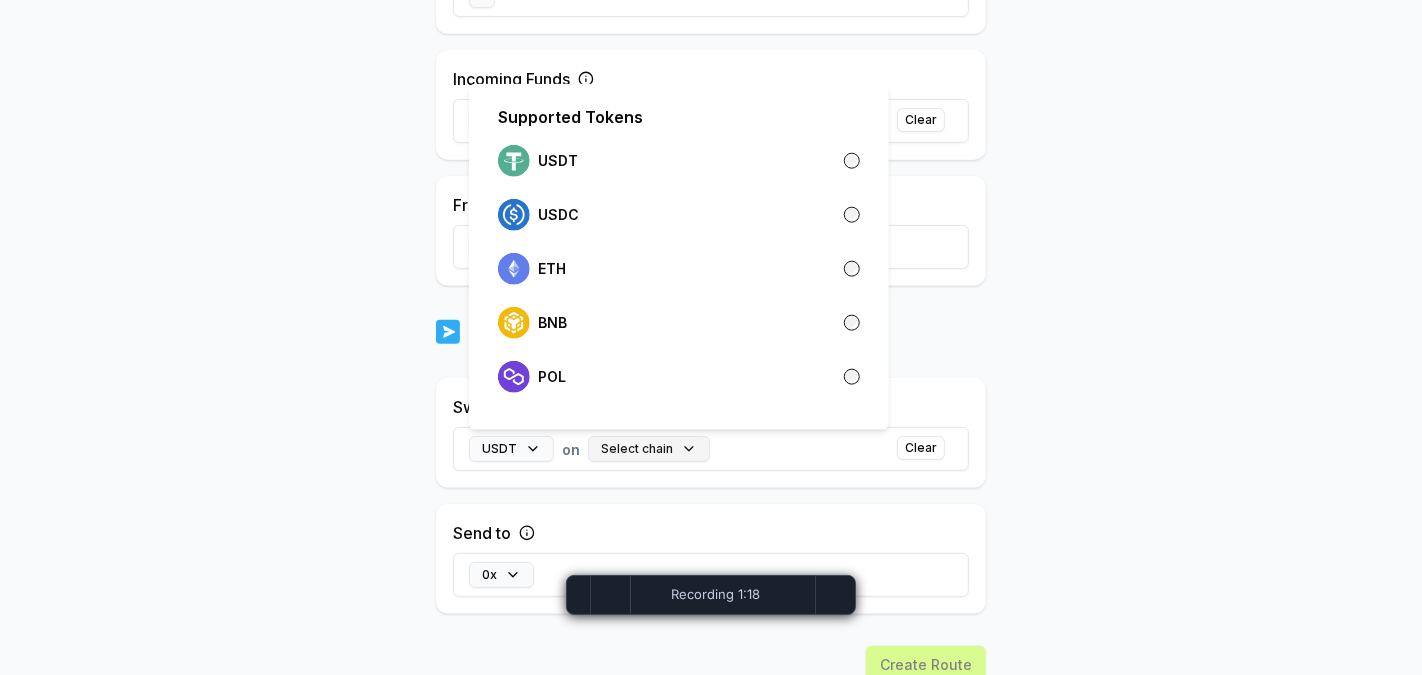 click on "Select chain" at bounding box center (649, 449) 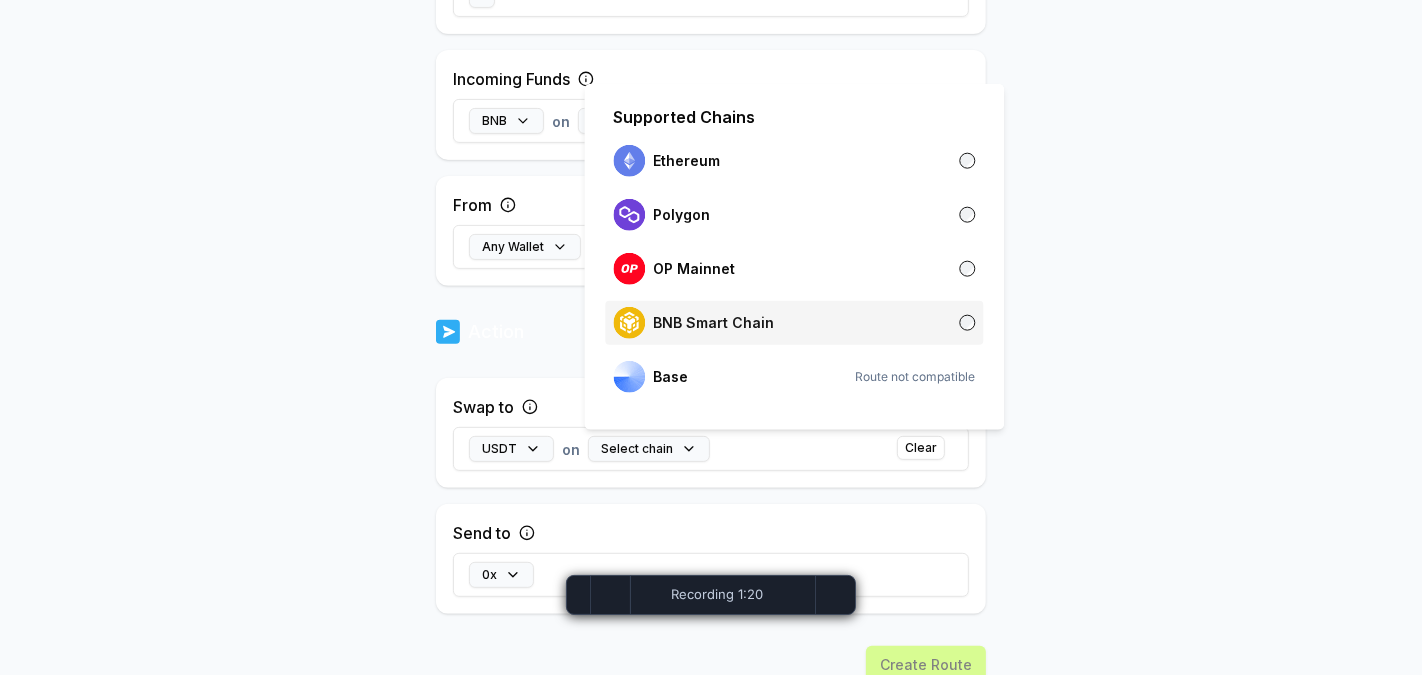 click on "BNB Smart Chain" at bounding box center (794, 323) 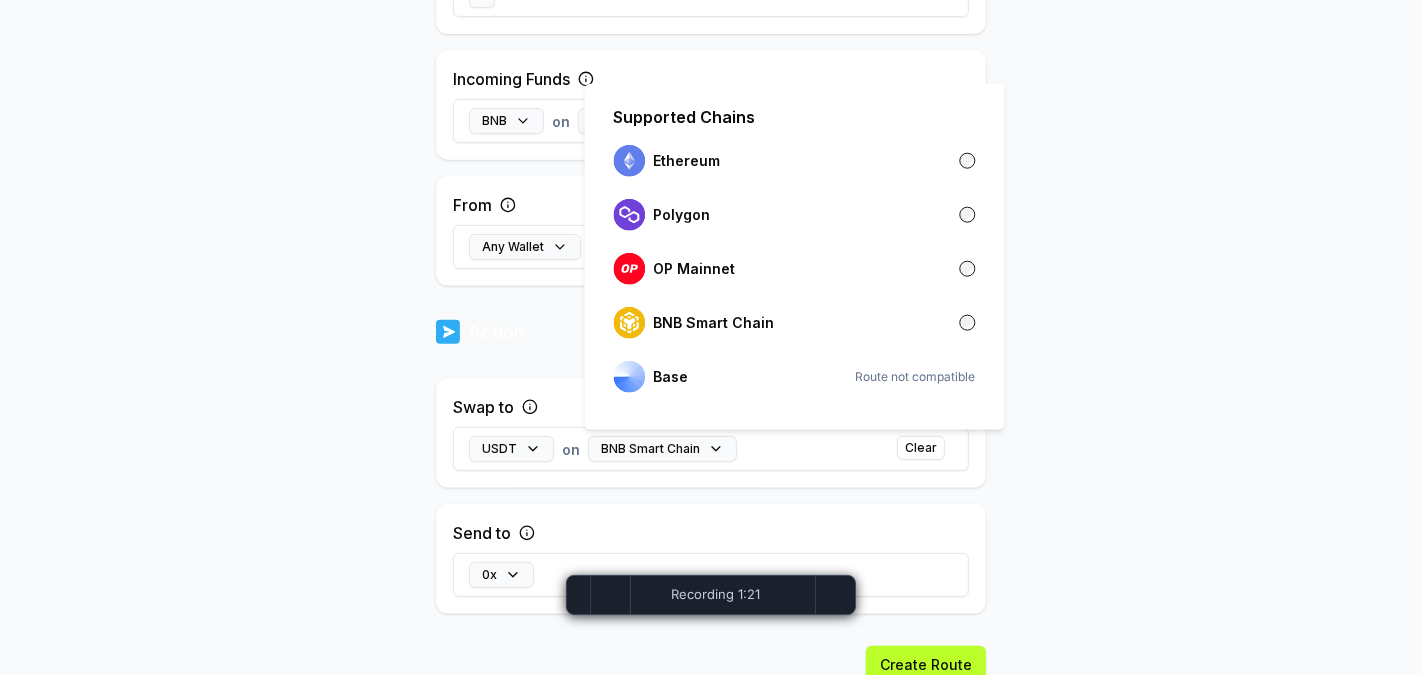 click on "Action" at bounding box center [711, 332] 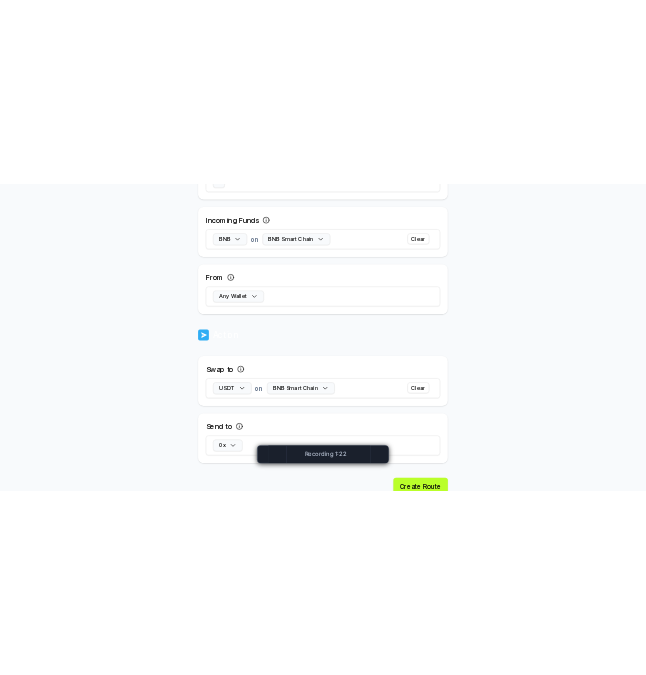 scroll, scrollTop: 636, scrollLeft: 0, axis: vertical 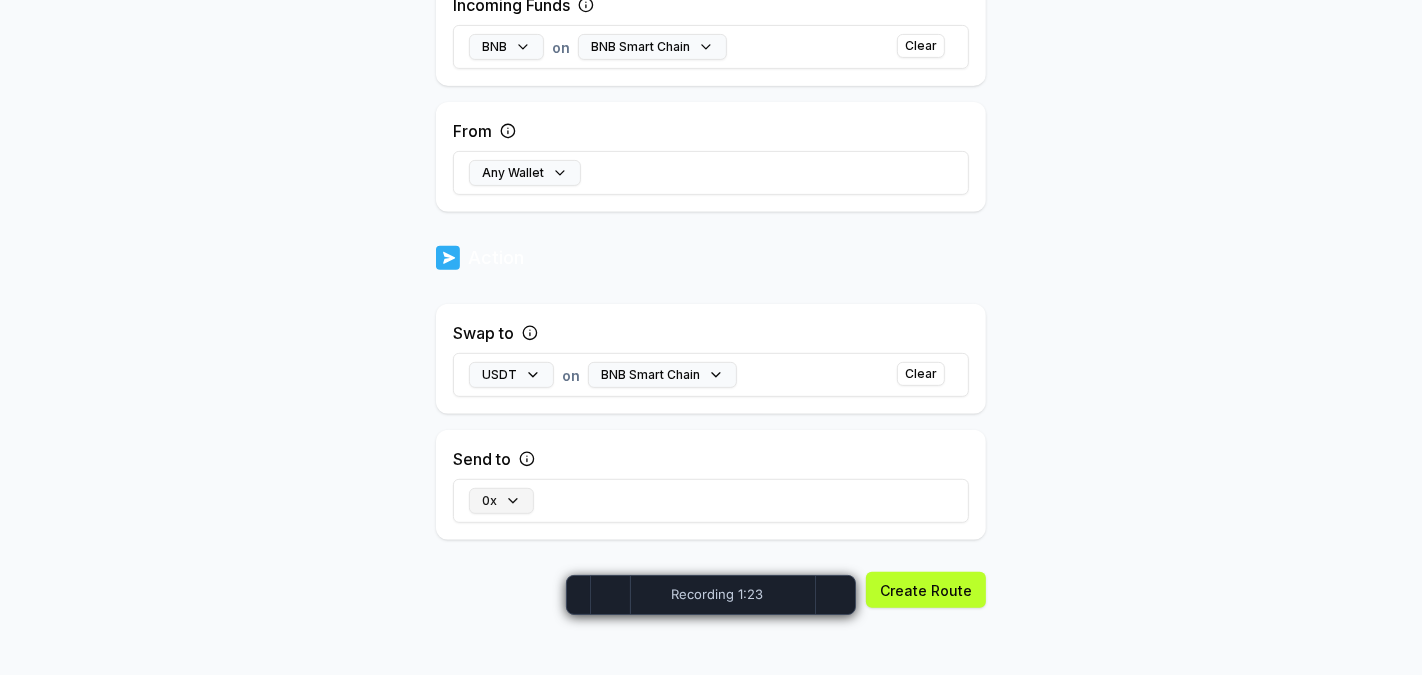 click on "0x" at bounding box center [501, 501] 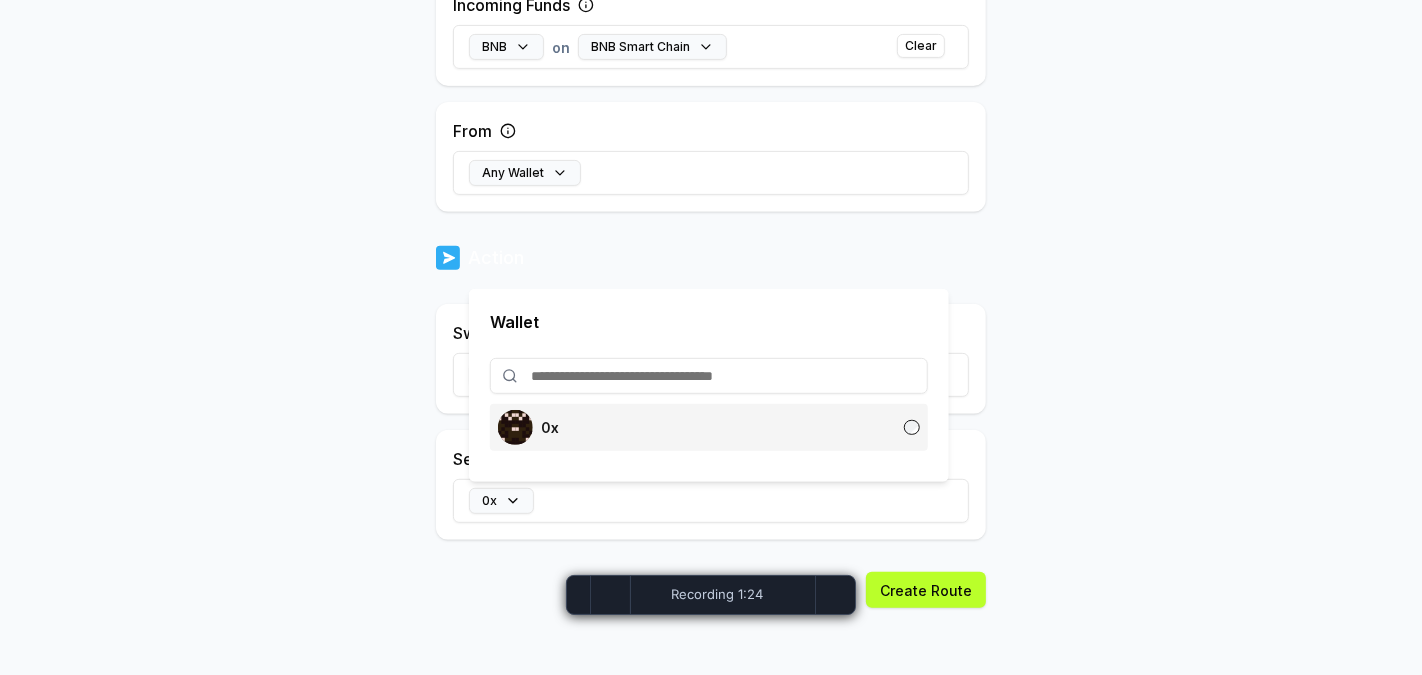 click on "0x" at bounding box center [550, 427] 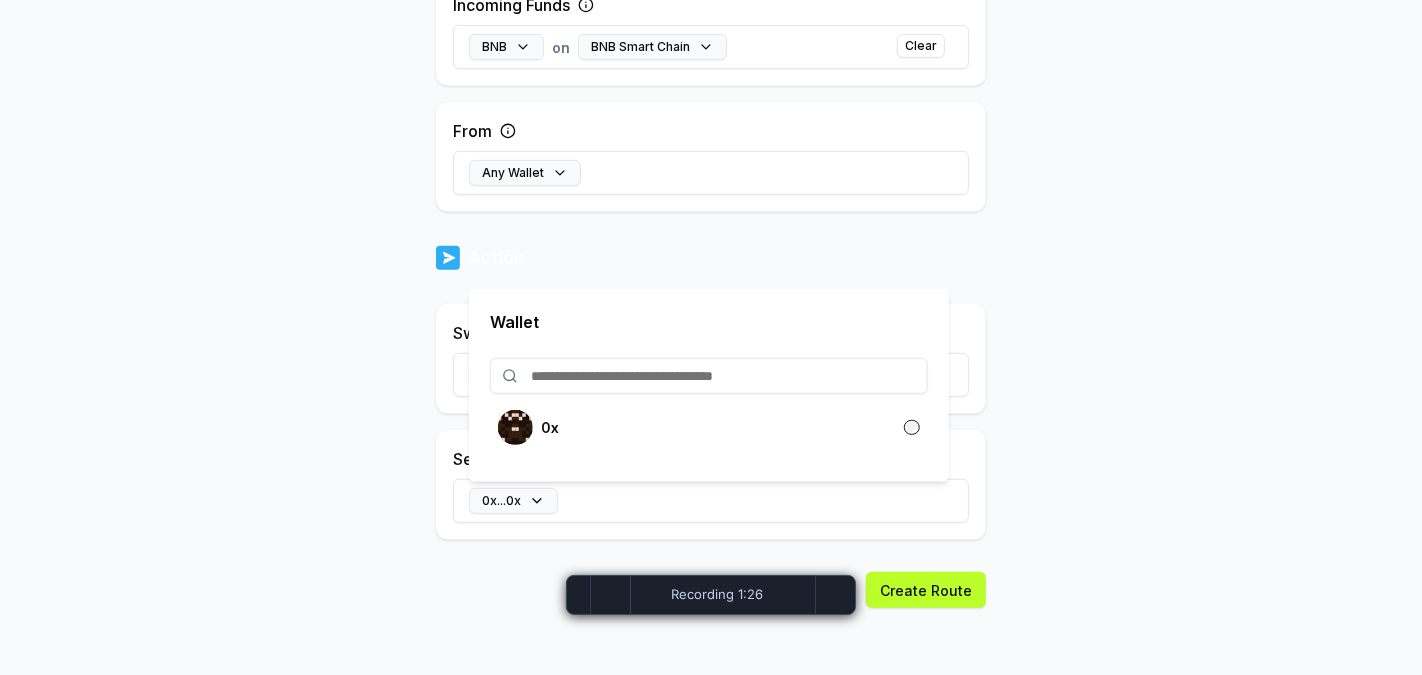 click on "0x...0x" at bounding box center [711, 501] 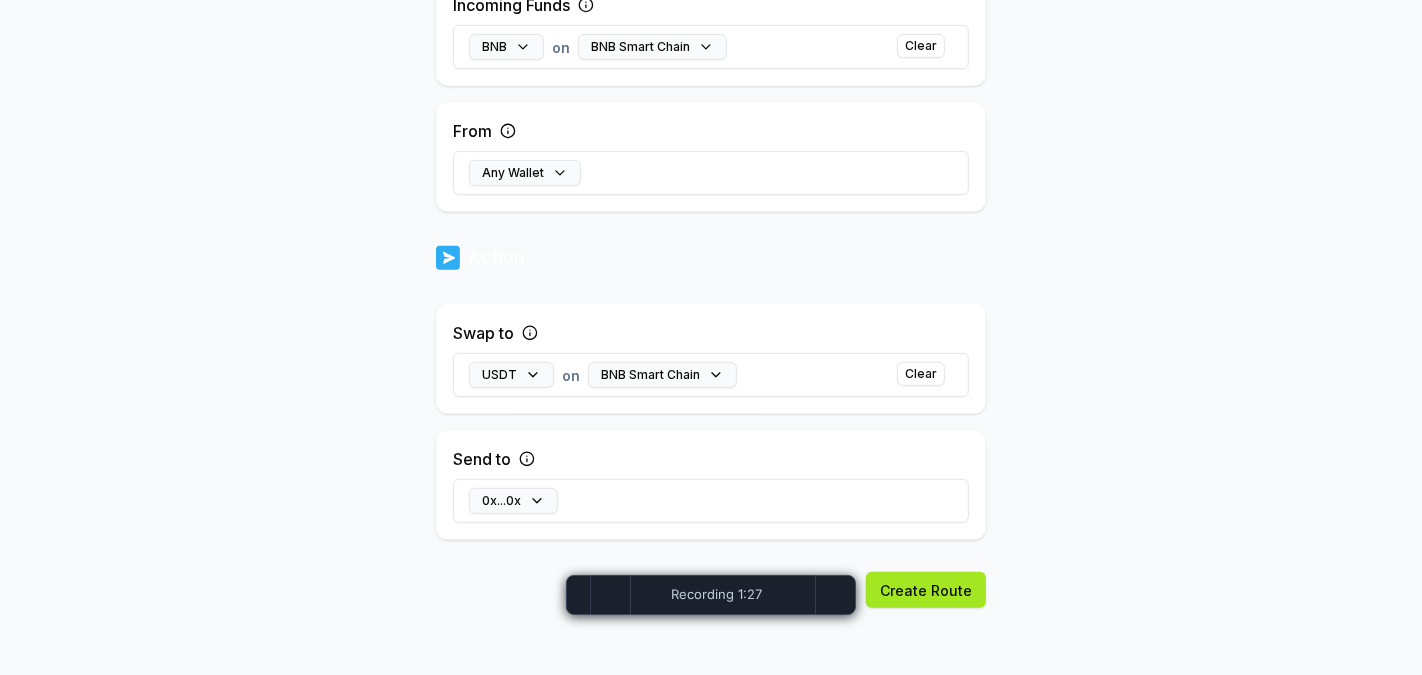 click on "Create Route" at bounding box center [926, 590] 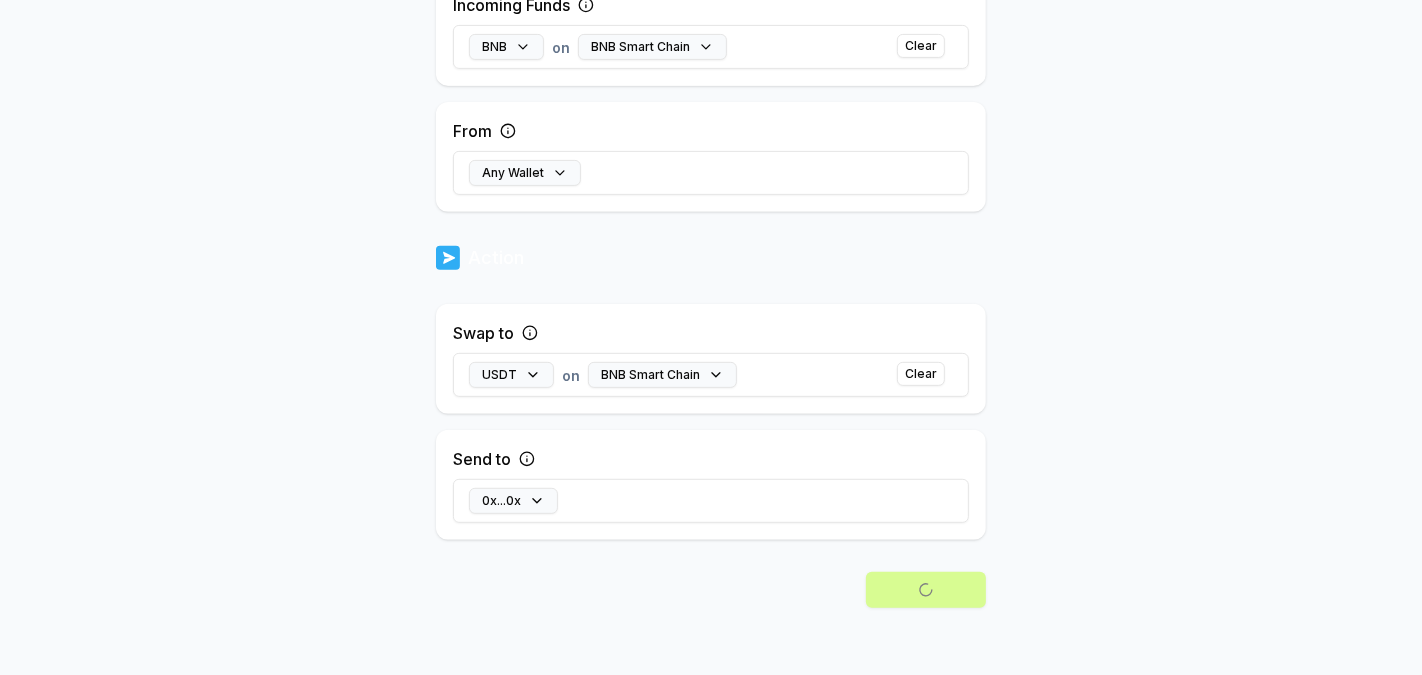 scroll, scrollTop: 0, scrollLeft: 0, axis: both 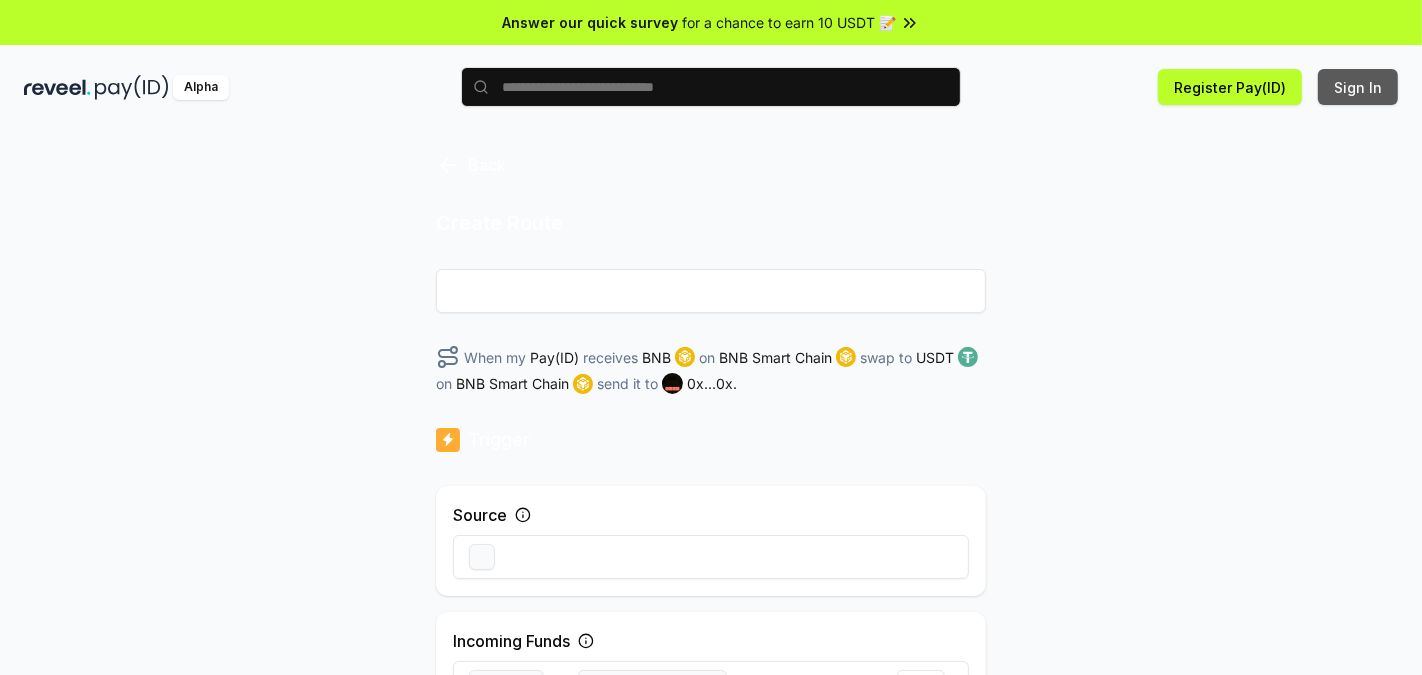 click on "Sign In" at bounding box center (1358, 87) 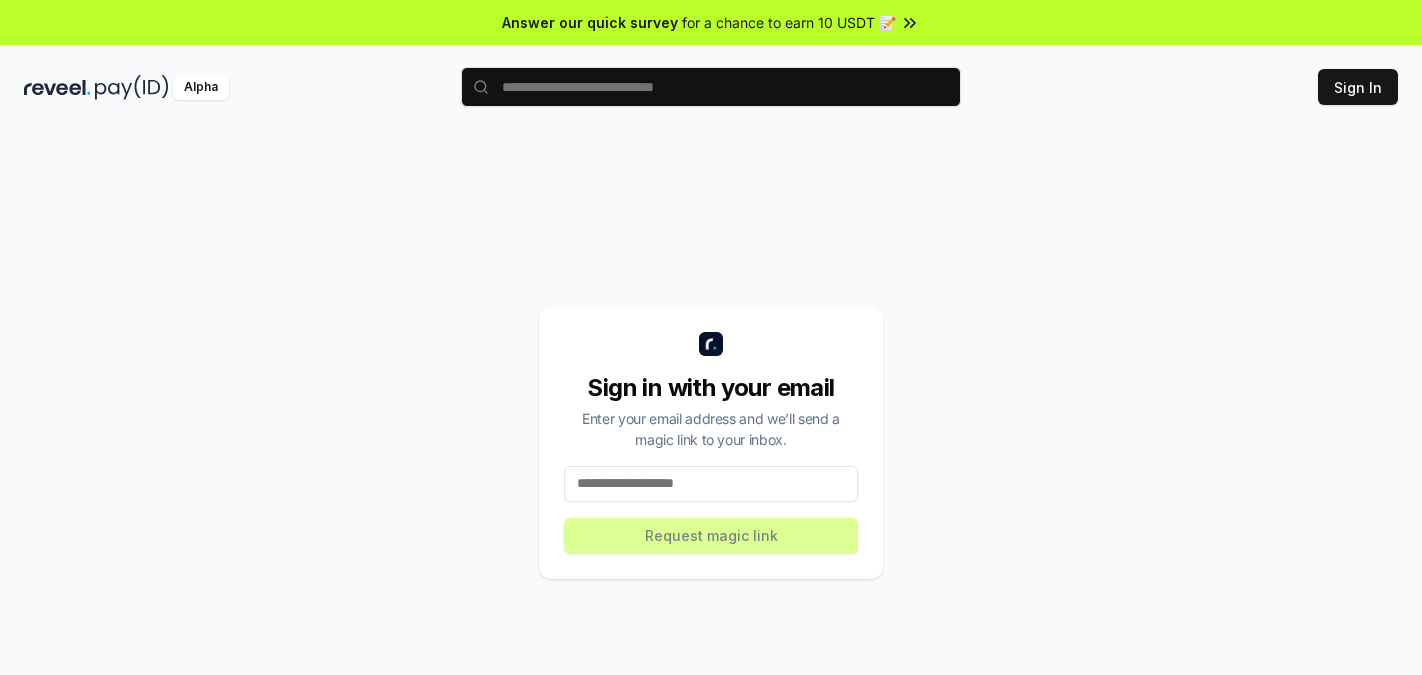 scroll, scrollTop: 0, scrollLeft: 0, axis: both 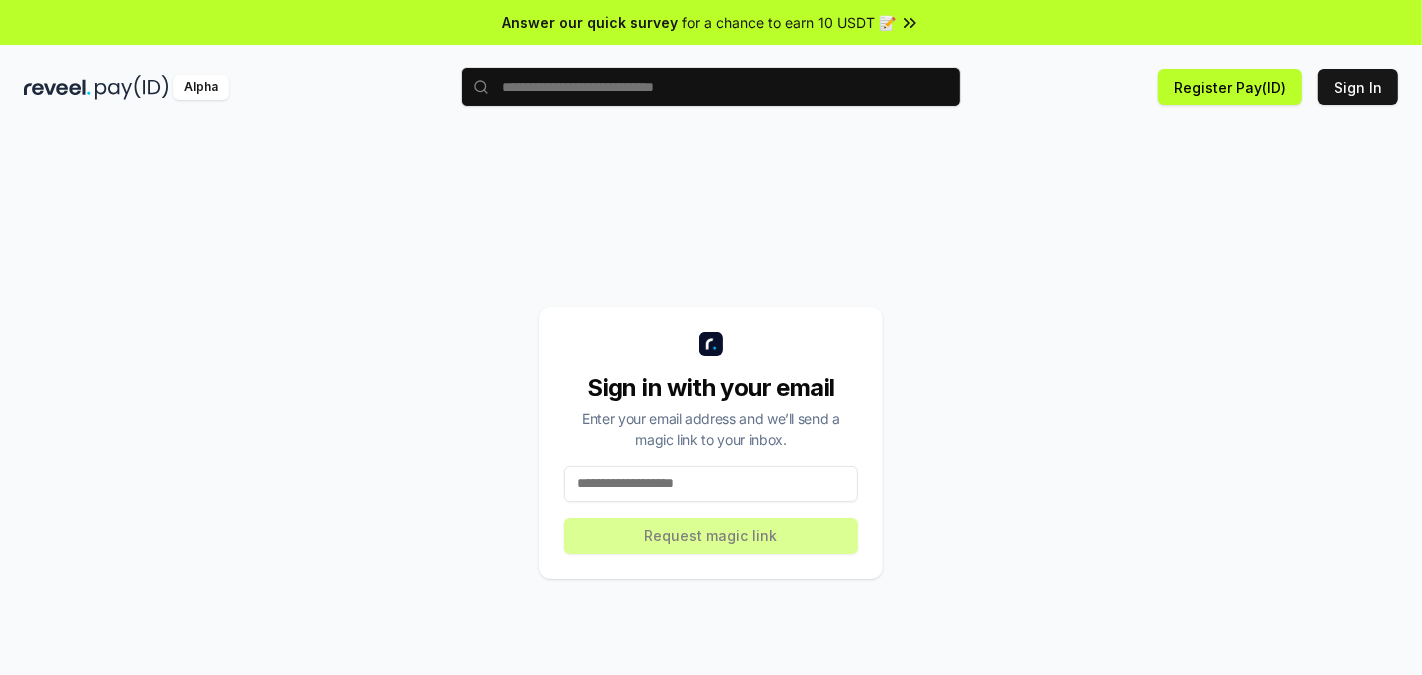 click at bounding box center [711, 484] 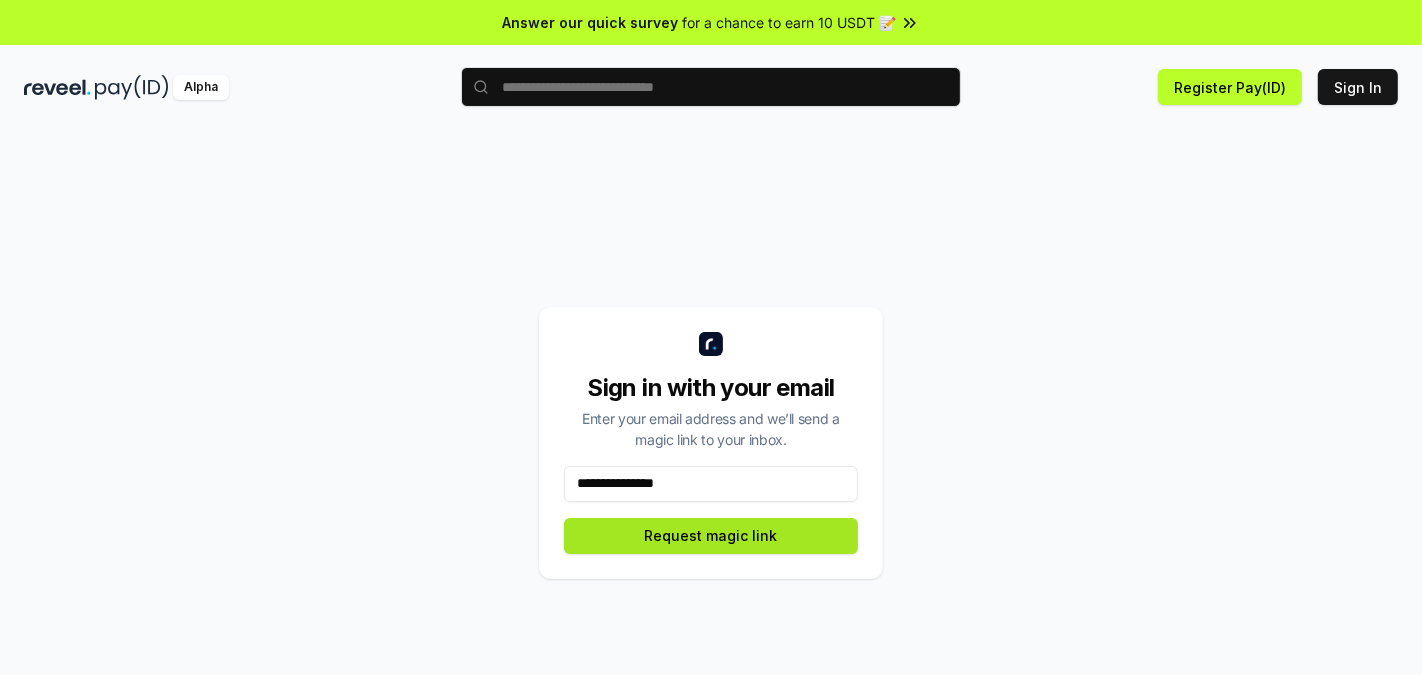 type on "**********" 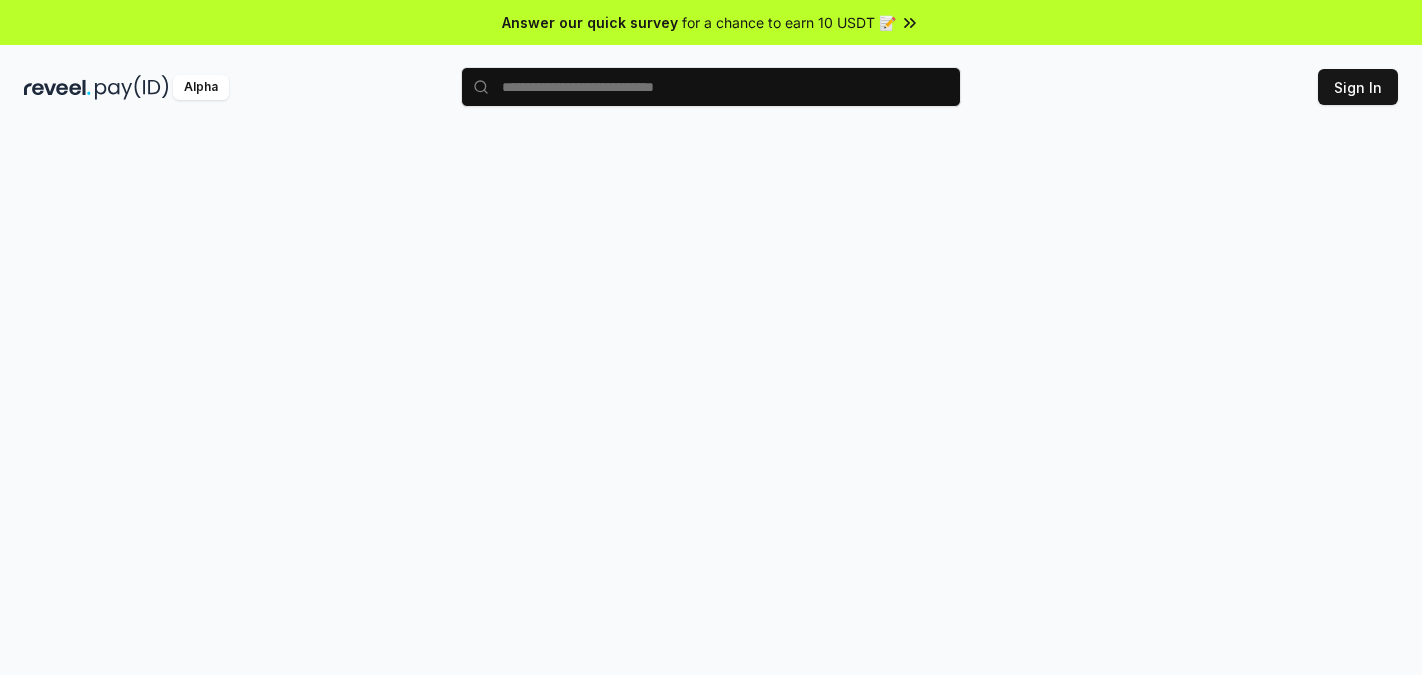 scroll, scrollTop: 0, scrollLeft: 0, axis: both 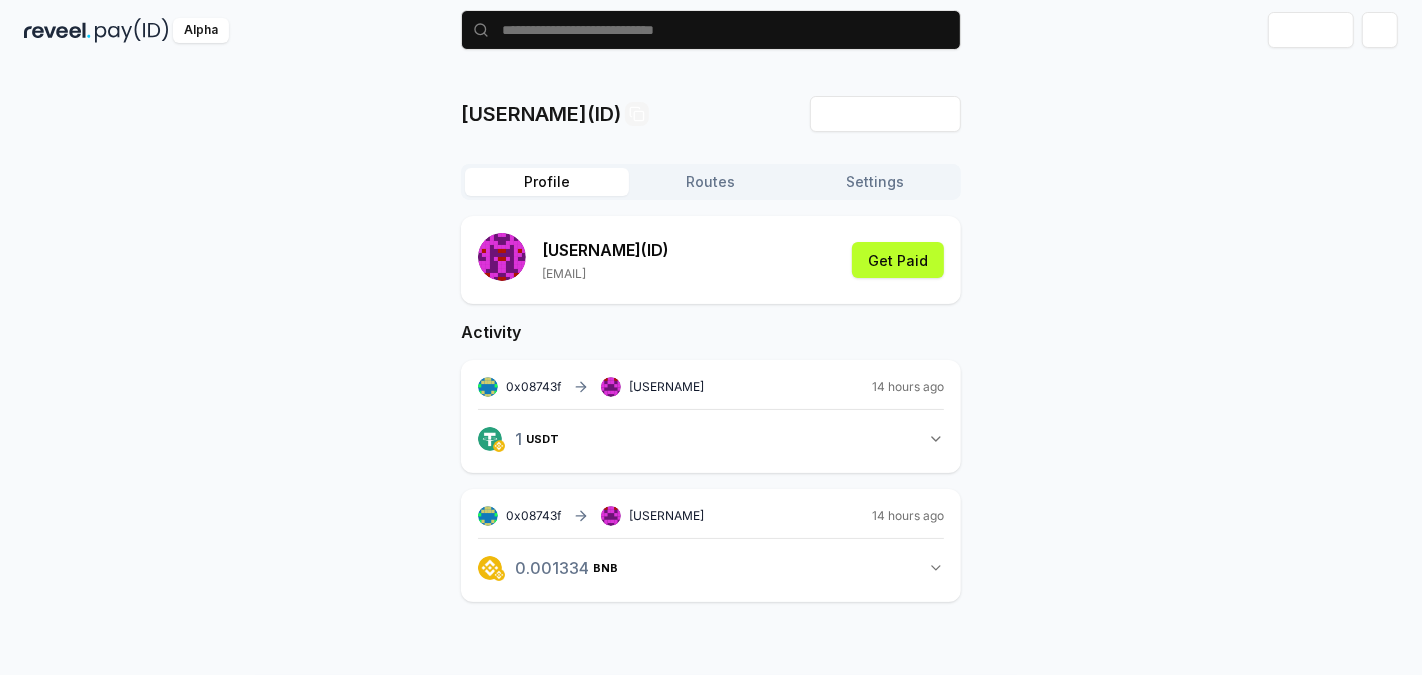 click on "1 USDT 1 USDT" at bounding box center [711, 439] 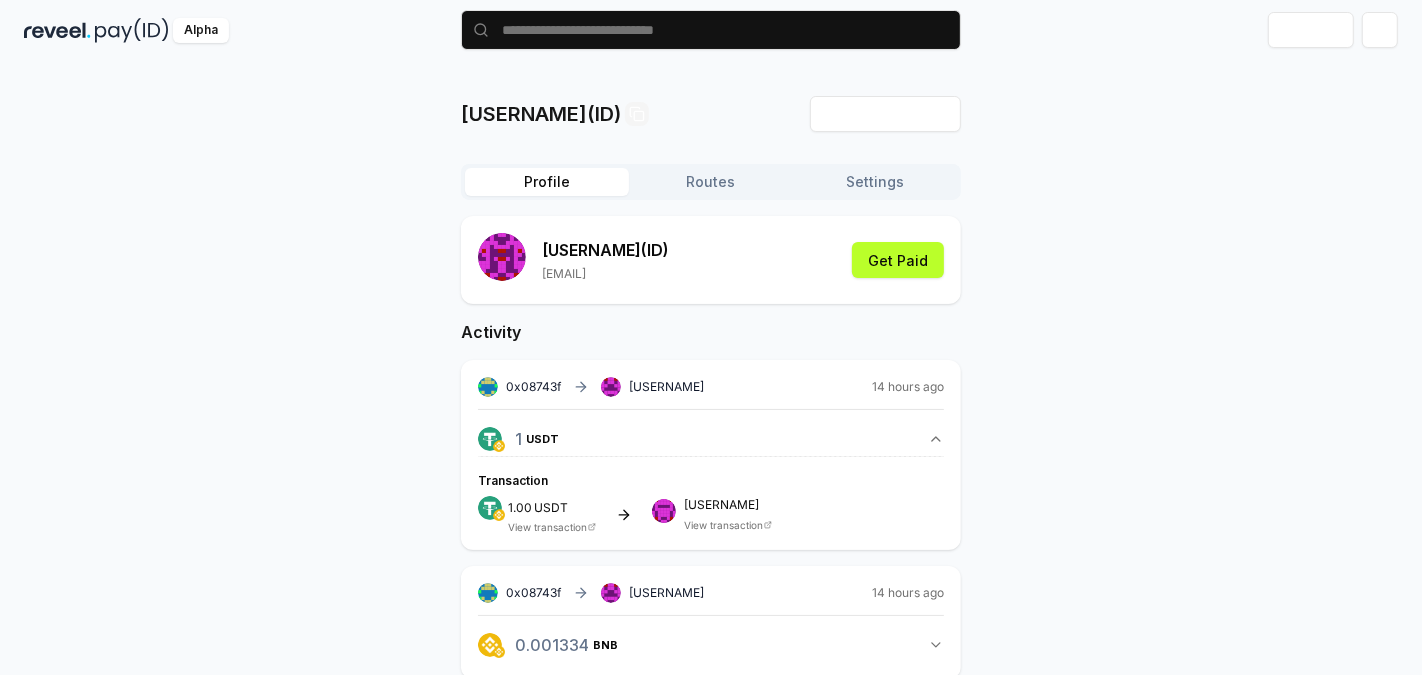 scroll, scrollTop: 91, scrollLeft: 0, axis: vertical 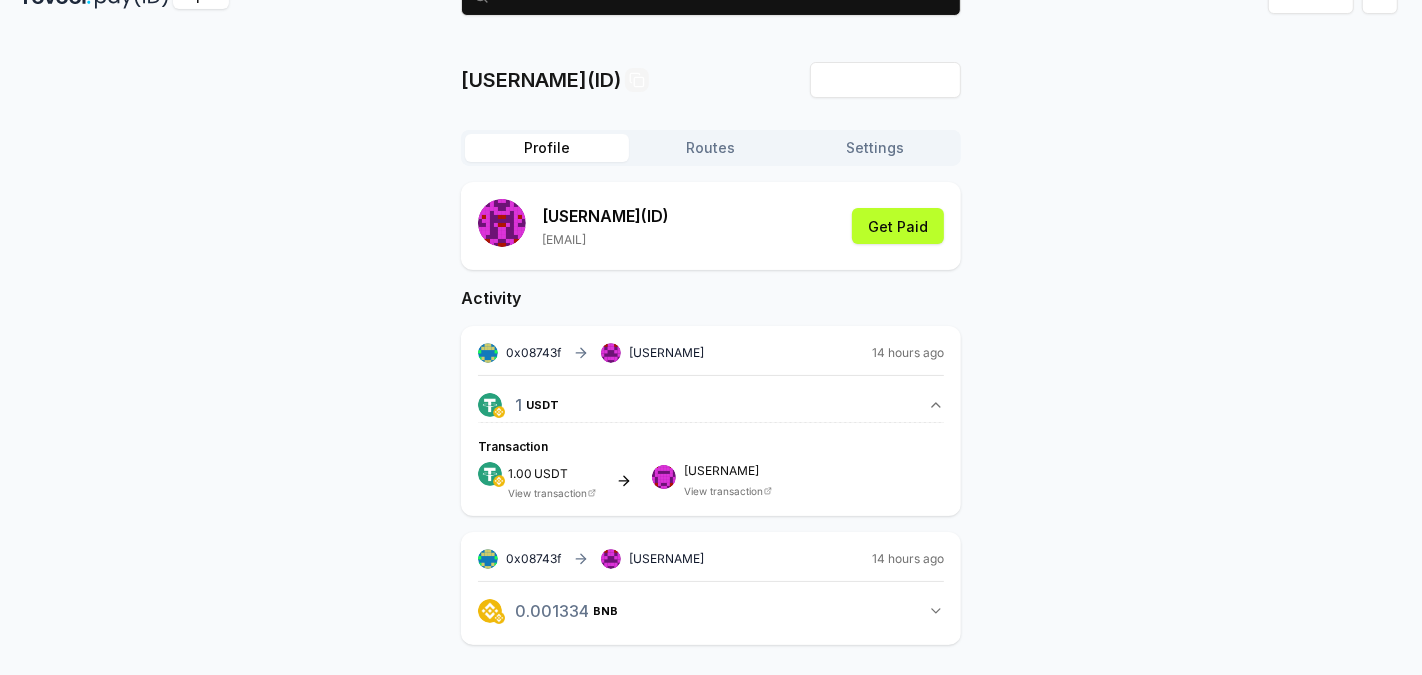 click on "0.001334 BNB 0.001334 BNB" at bounding box center [711, 611] 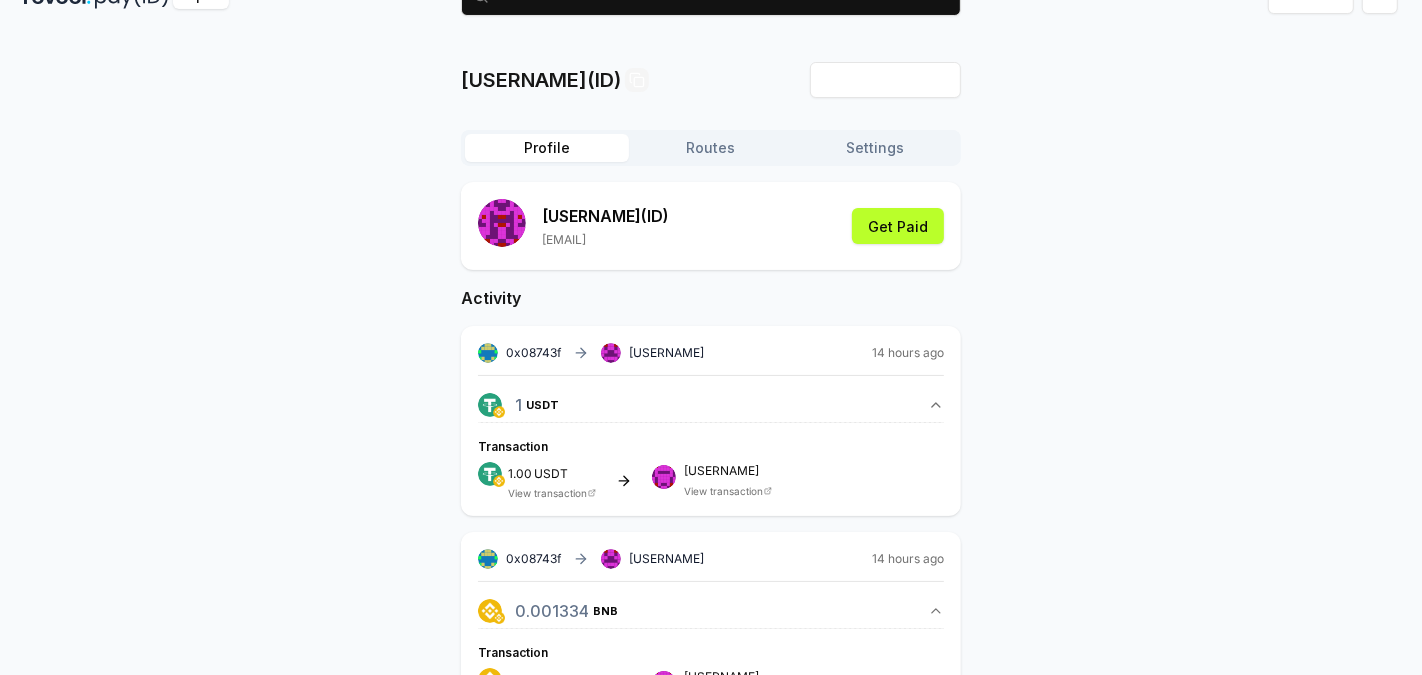 click on "0.001334 BNB 0.001334 BNB" at bounding box center [711, 611] 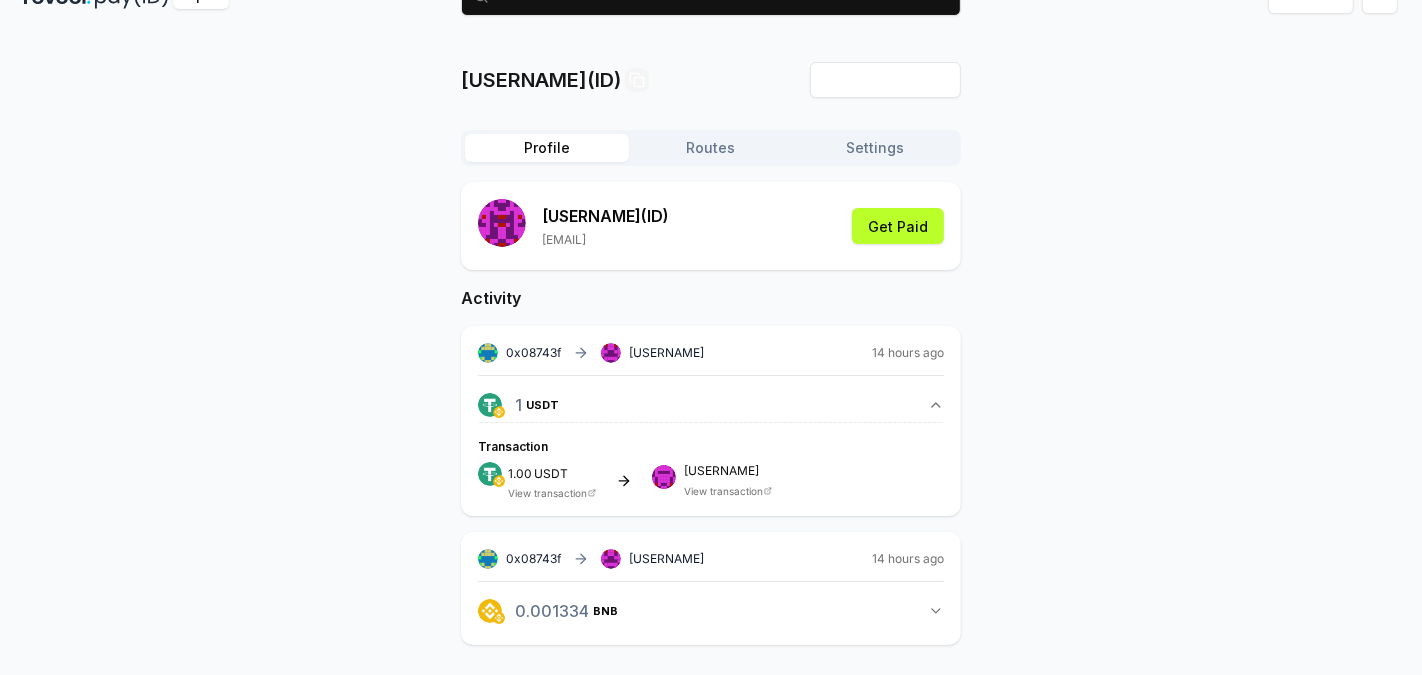 click on "jenkinsai(ID) Invite friends Invite Profile Routes Settings jenkinsai (ID) tirtha@r3vl.xyz Get Paid Activity 0x08743f jenkinsai 14 hours ago 1 USDT 1 USDT Transaction 1.00 USDT View transaction jenkinsai View transaction 0x08743f jenkinsai 14 hours ago 0.001334 BNB 0.001334 BNB" at bounding box center (711, 369) 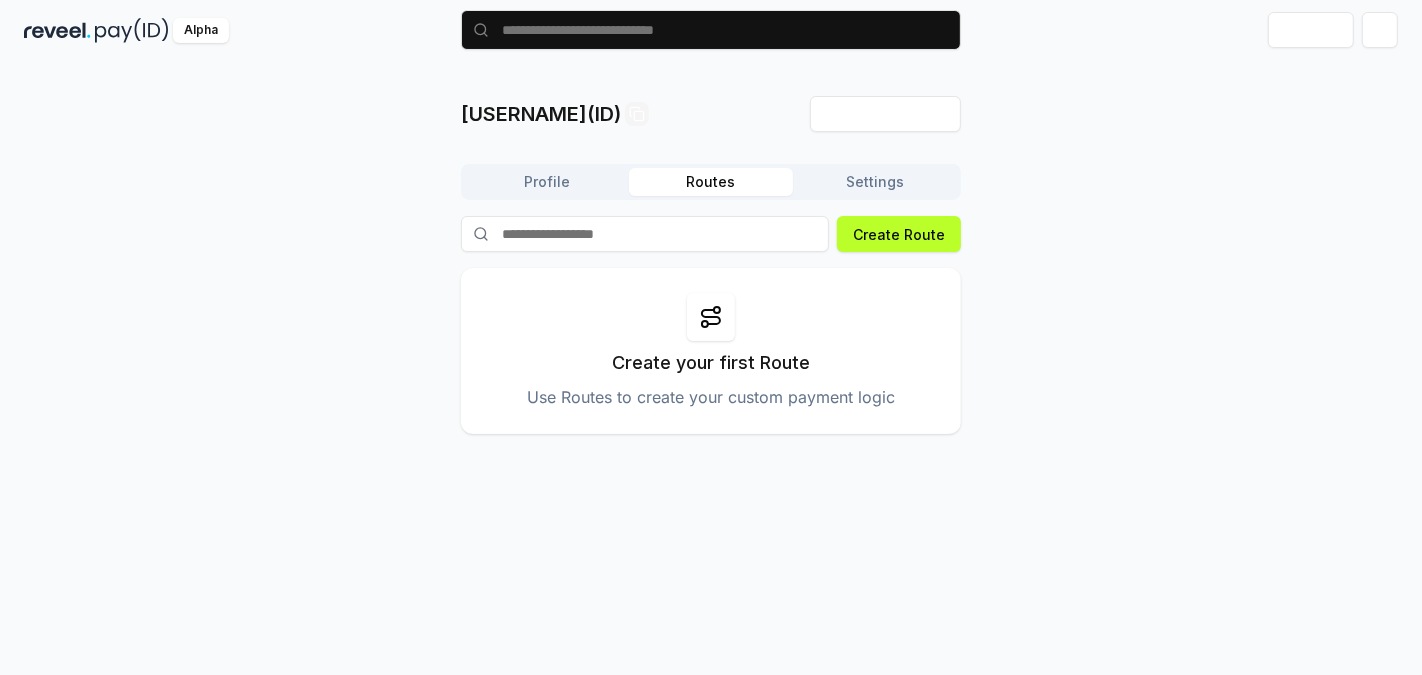 scroll, scrollTop: 0, scrollLeft: 0, axis: both 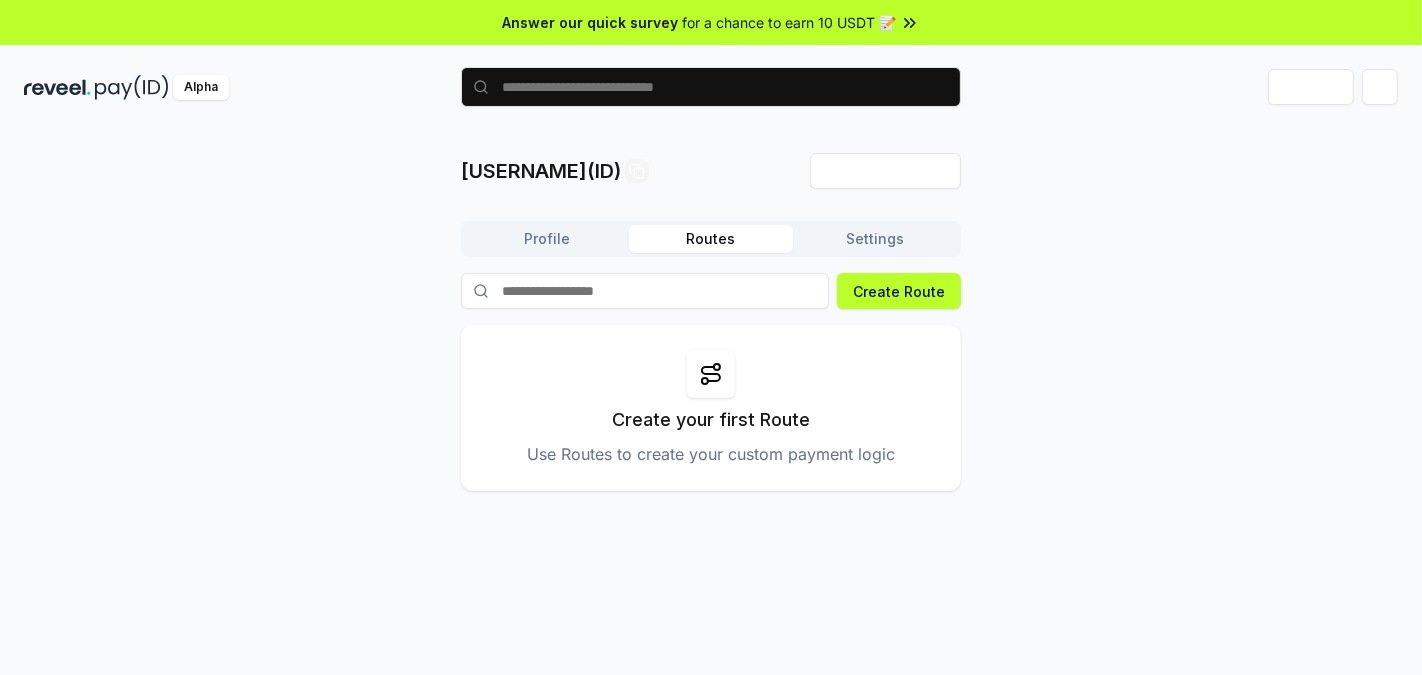 click on "Profile" at bounding box center (547, 239) 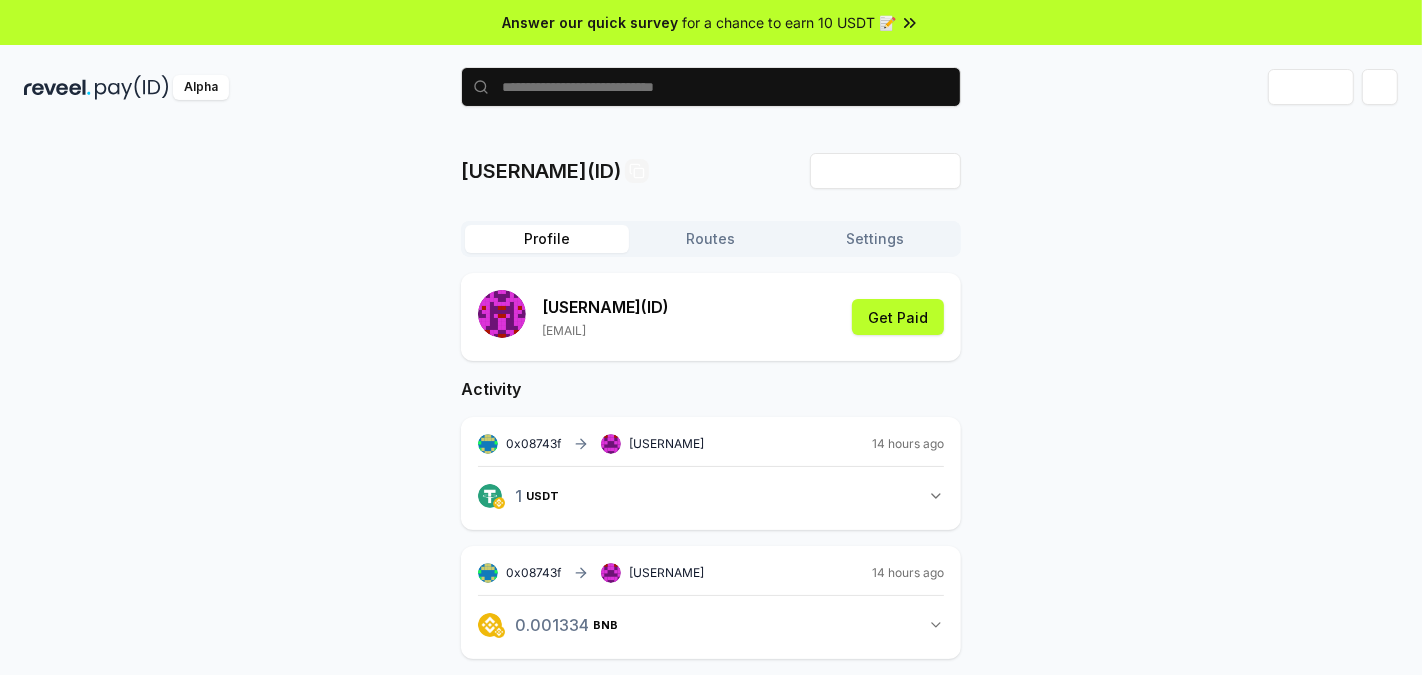 click on "Profile Routes Settings jenkinsai (ID) tirtha@r3vl.xyz Get Paid Activity 0x08743f jenkinsai 14 hours ago 1 USDT 1 USDT 0x08743f jenkinsai 14 hours ago 0.001334 BNB 0.001334 BNB" at bounding box center [711, 456] 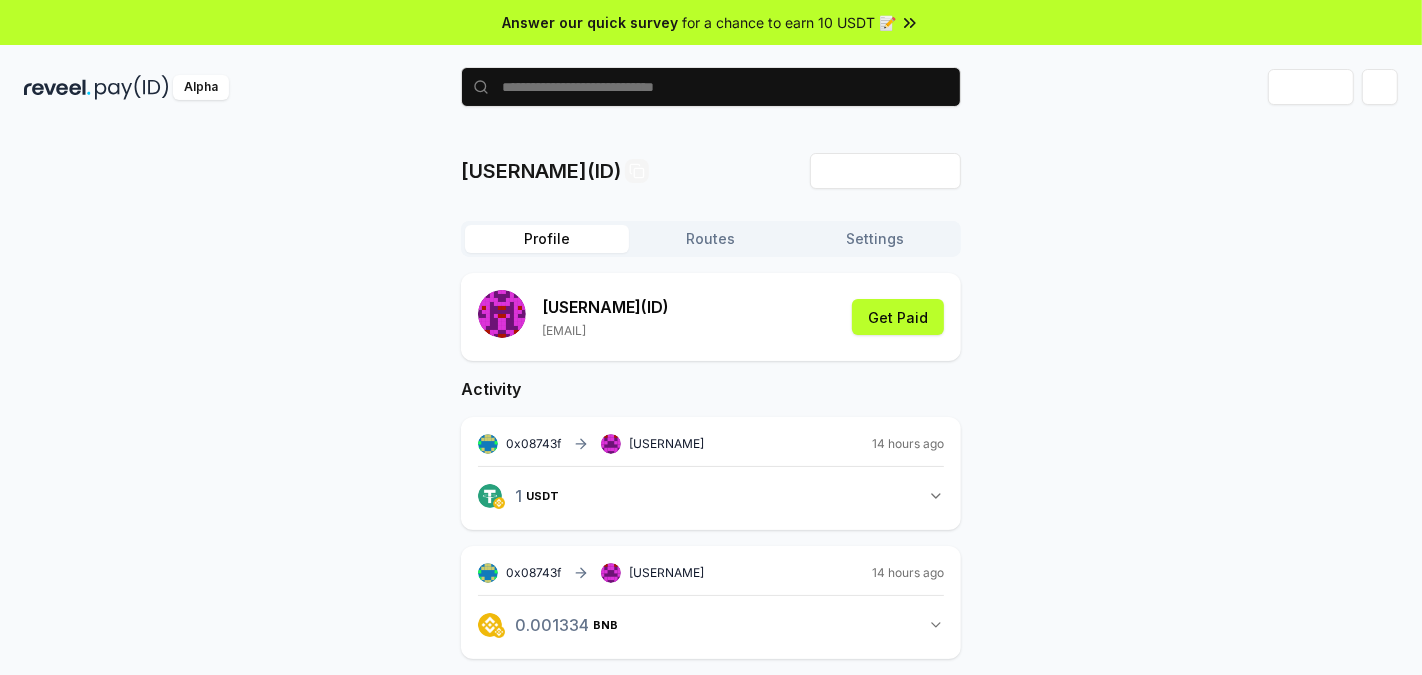 click on "Routes" at bounding box center [711, 239] 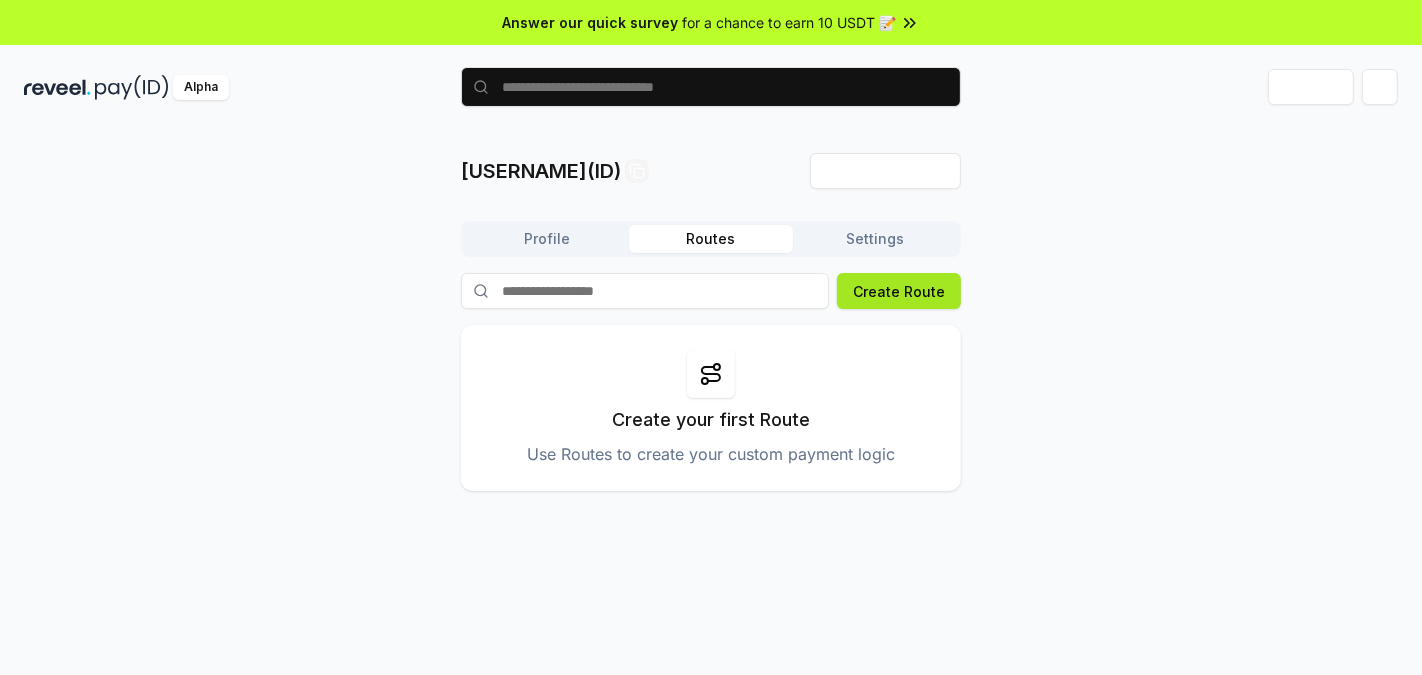 click on "Create Route" at bounding box center [899, 291] 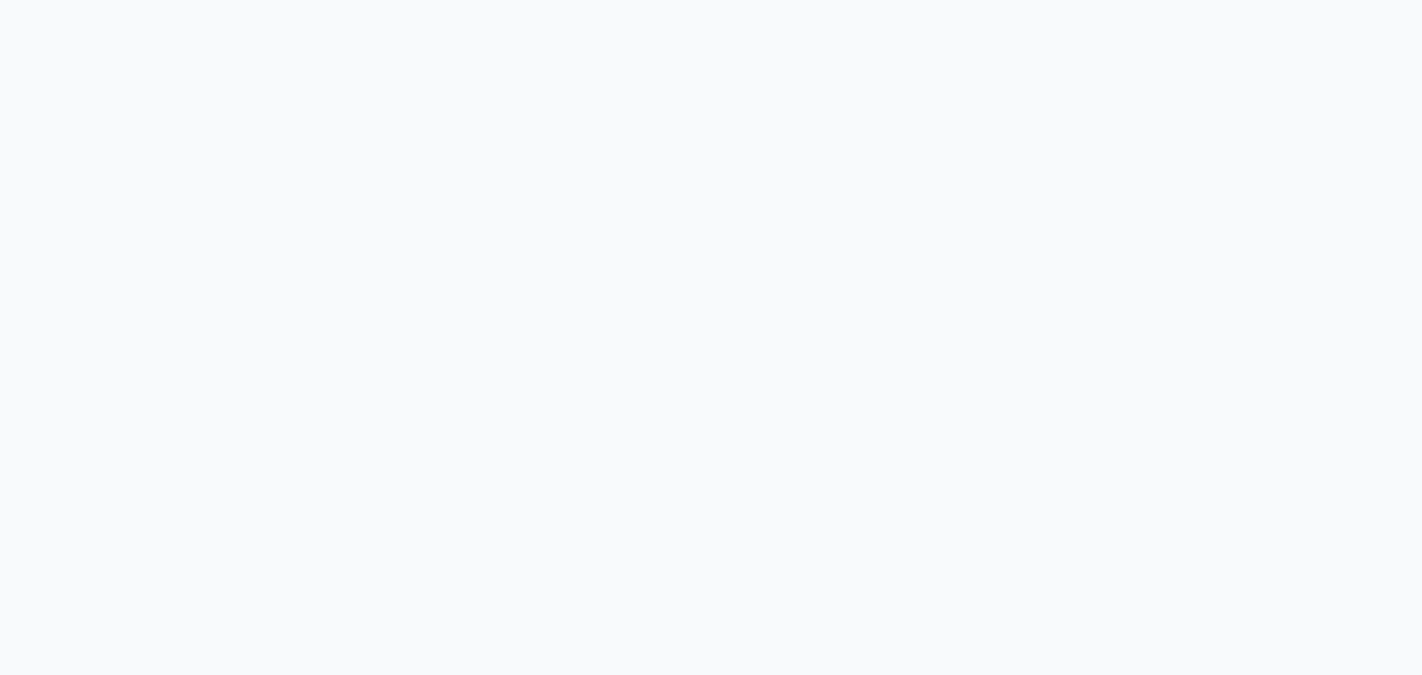 scroll, scrollTop: 0, scrollLeft: 0, axis: both 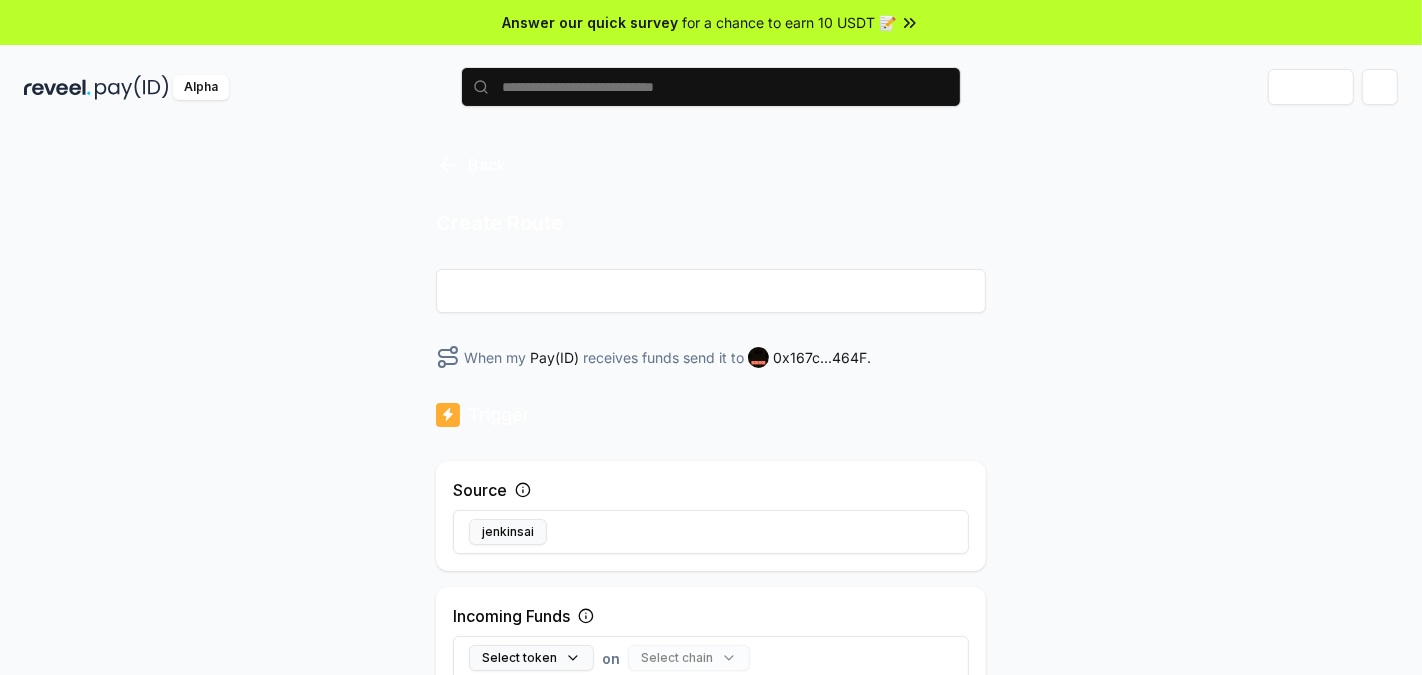 click on "********" at bounding box center [711, 291] 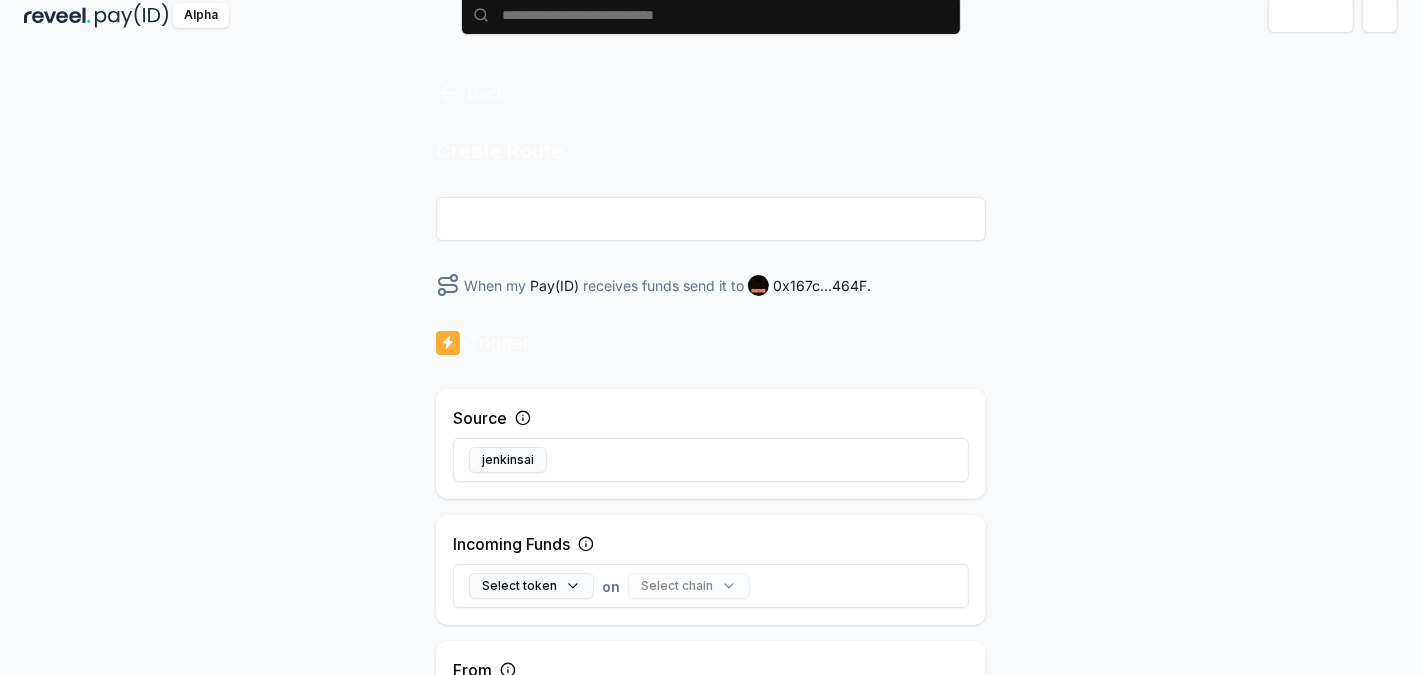 scroll, scrollTop: 55, scrollLeft: 0, axis: vertical 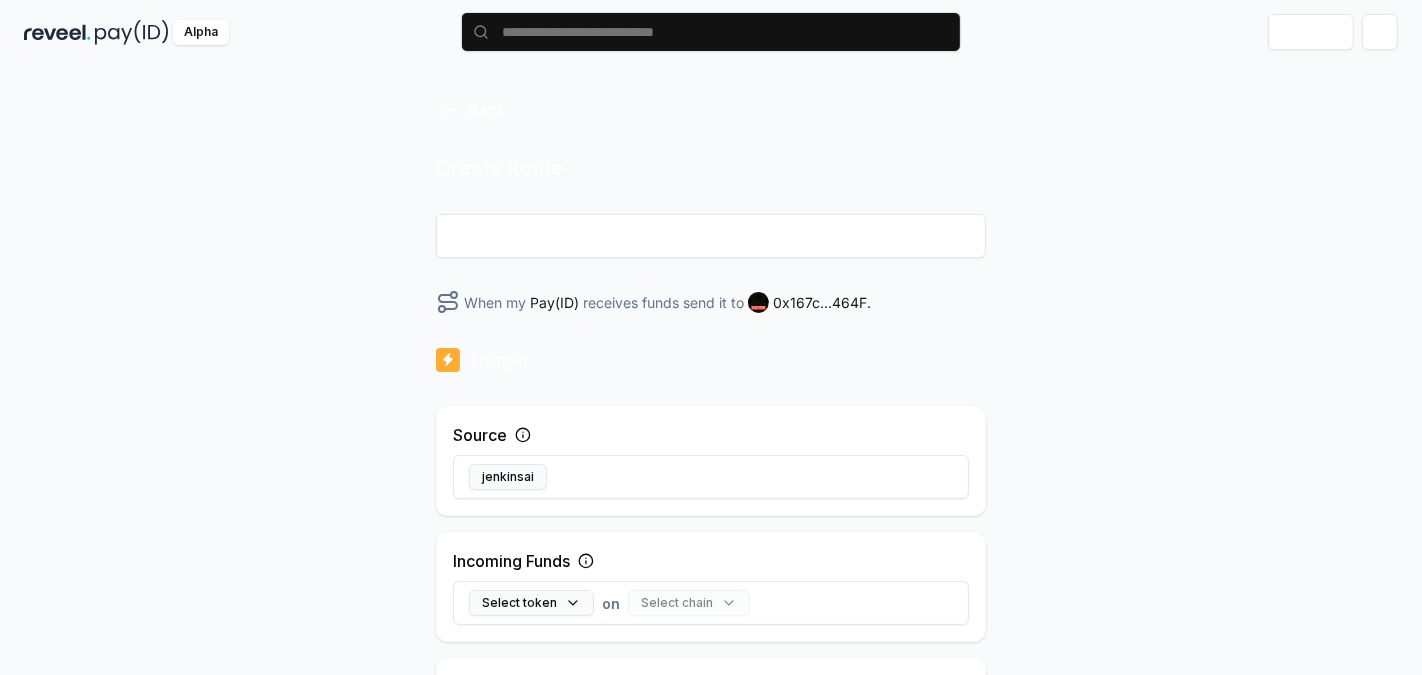 click on "********" at bounding box center [711, 236] 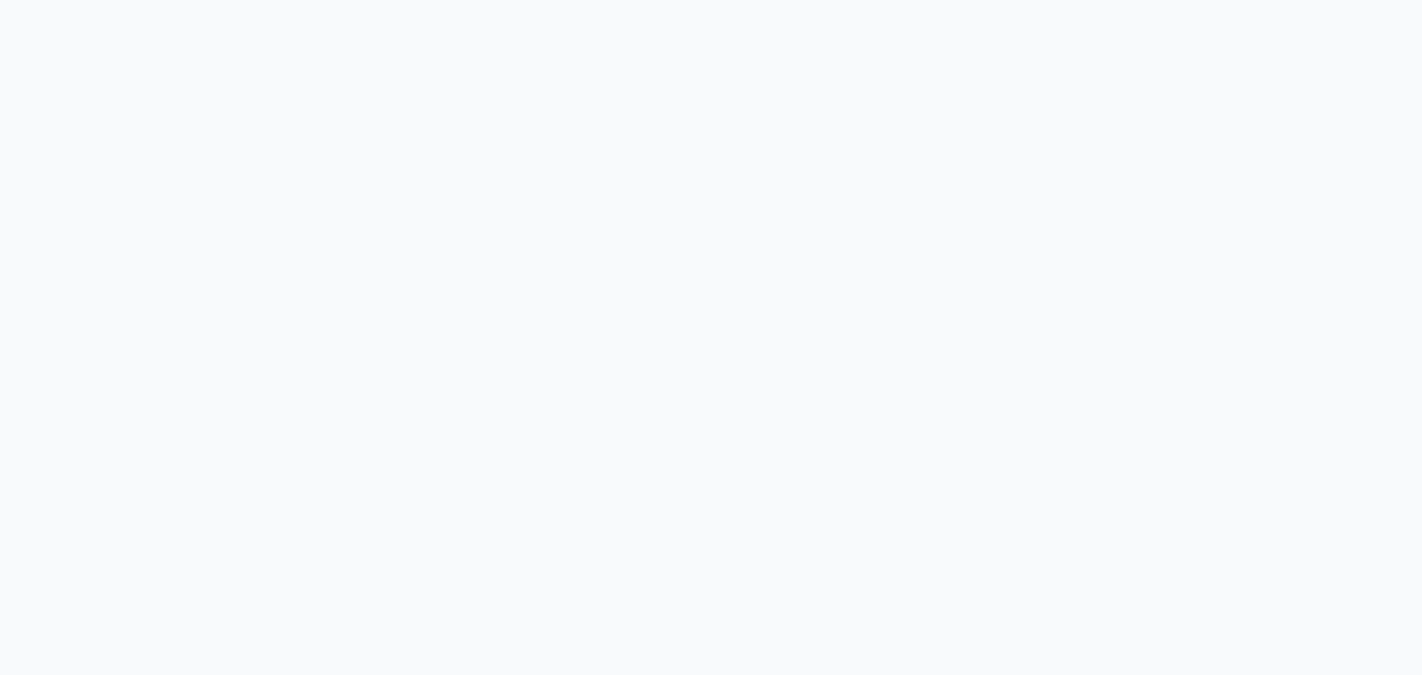 scroll, scrollTop: 0, scrollLeft: 0, axis: both 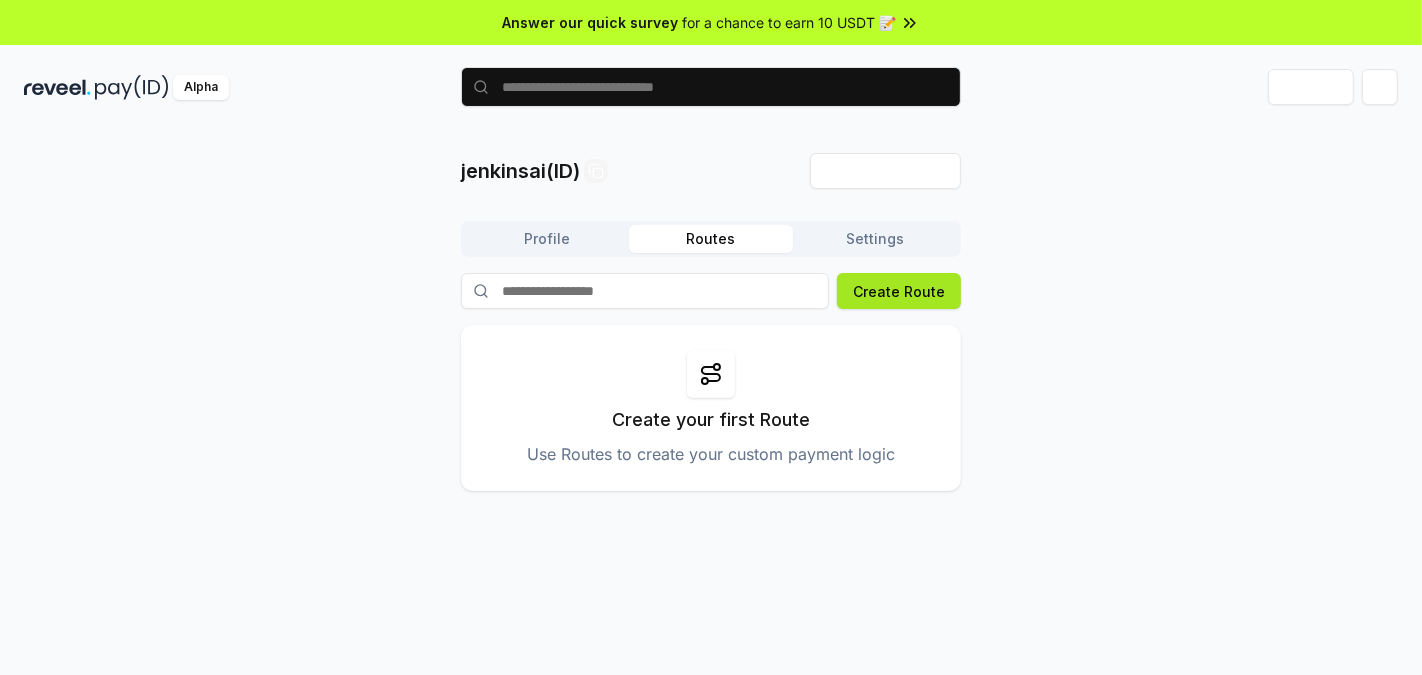 click on "Create Route" at bounding box center (899, 291) 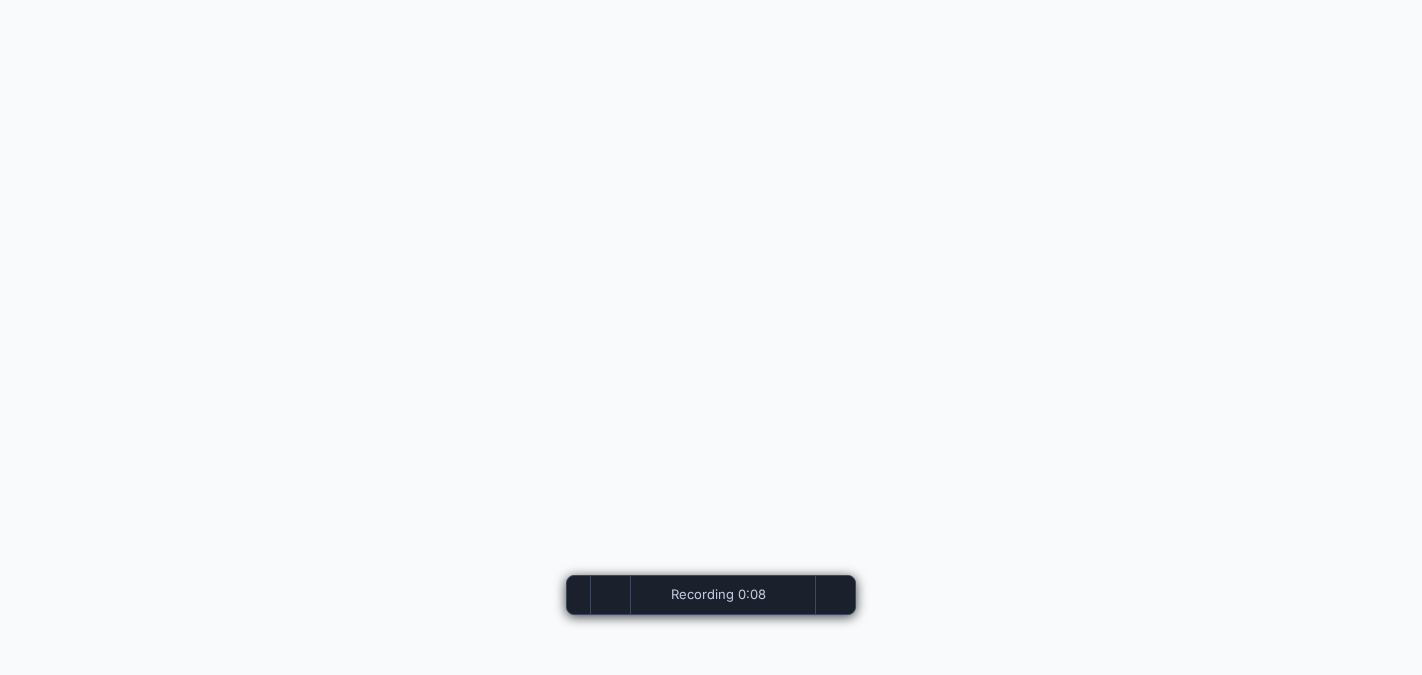 scroll, scrollTop: 0, scrollLeft: 0, axis: both 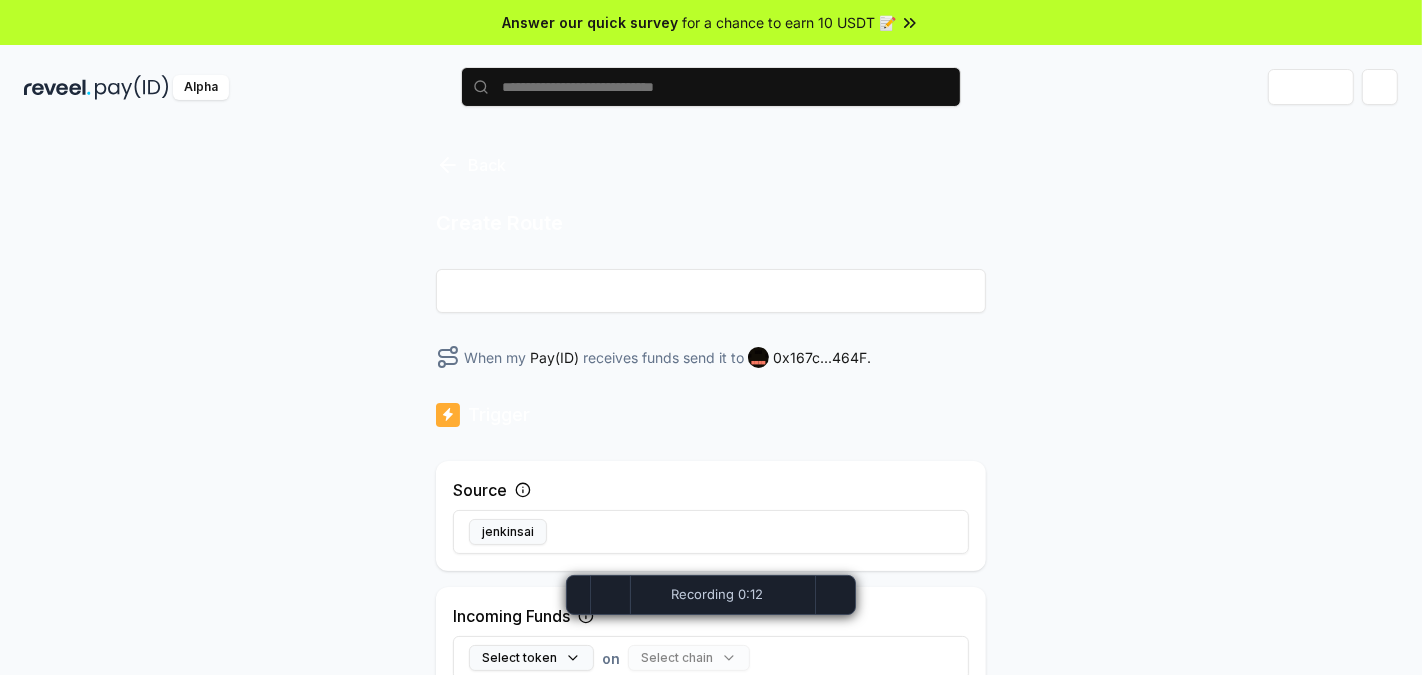 click on "********" at bounding box center (711, 291) 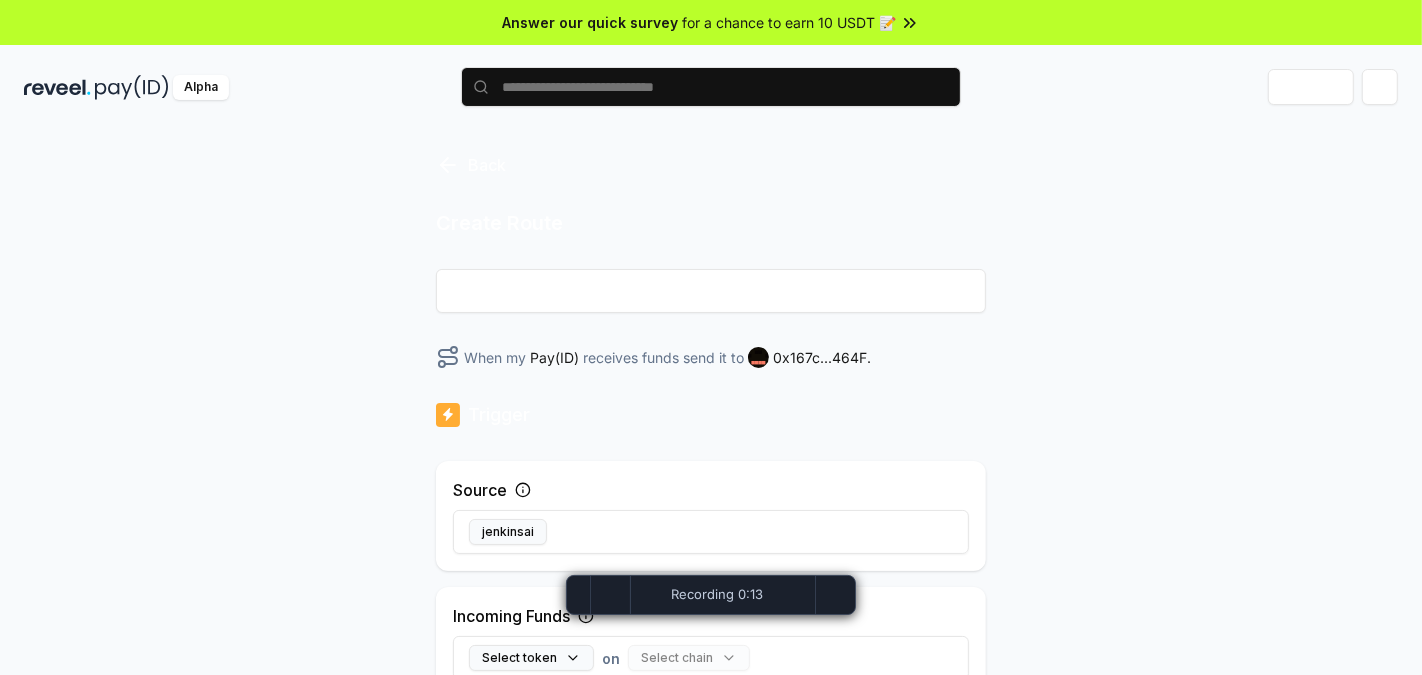 click on "********" at bounding box center (711, 291) 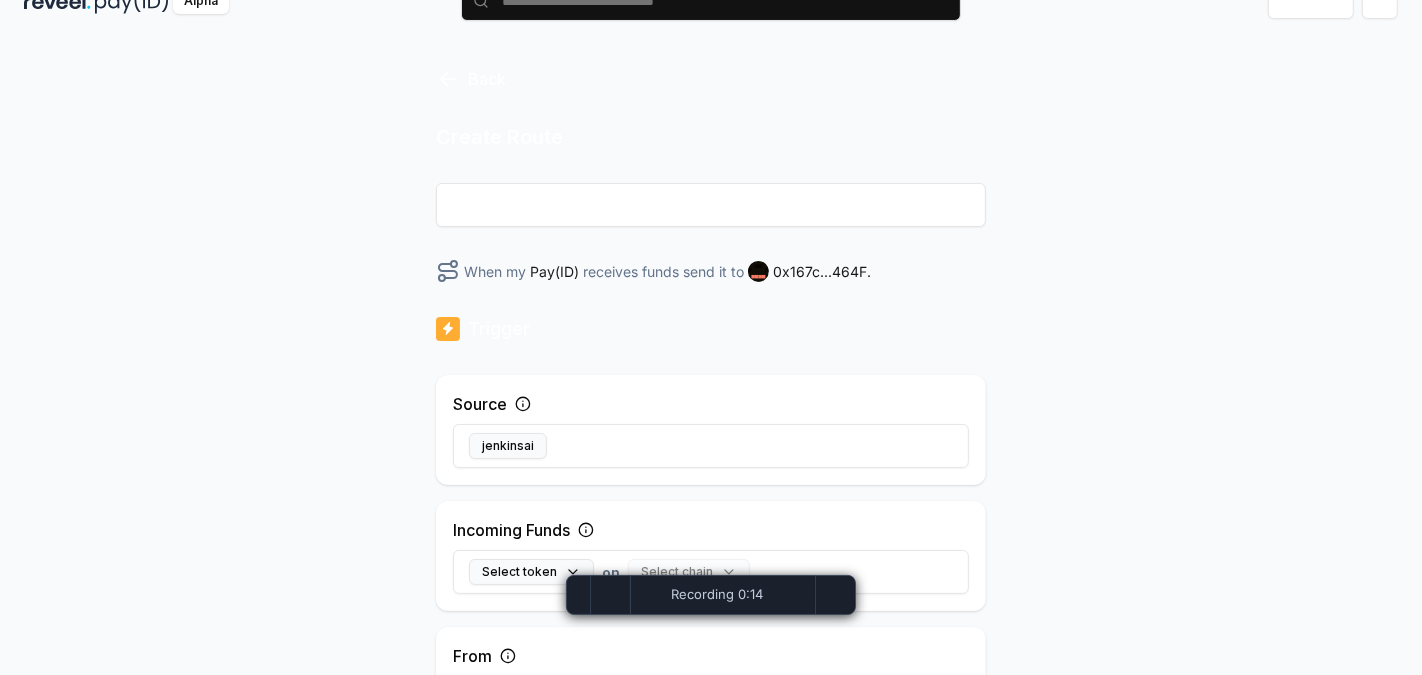 scroll, scrollTop: 103, scrollLeft: 0, axis: vertical 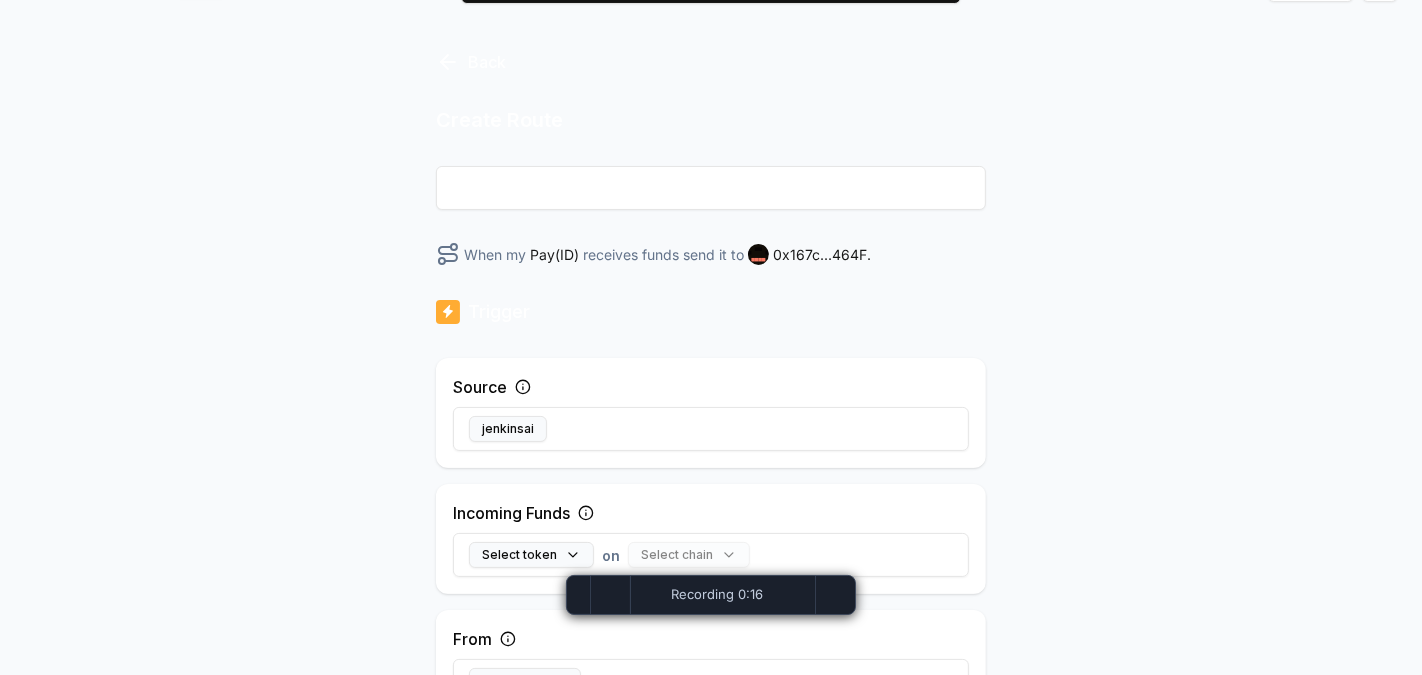 click on "********" at bounding box center (711, 188) 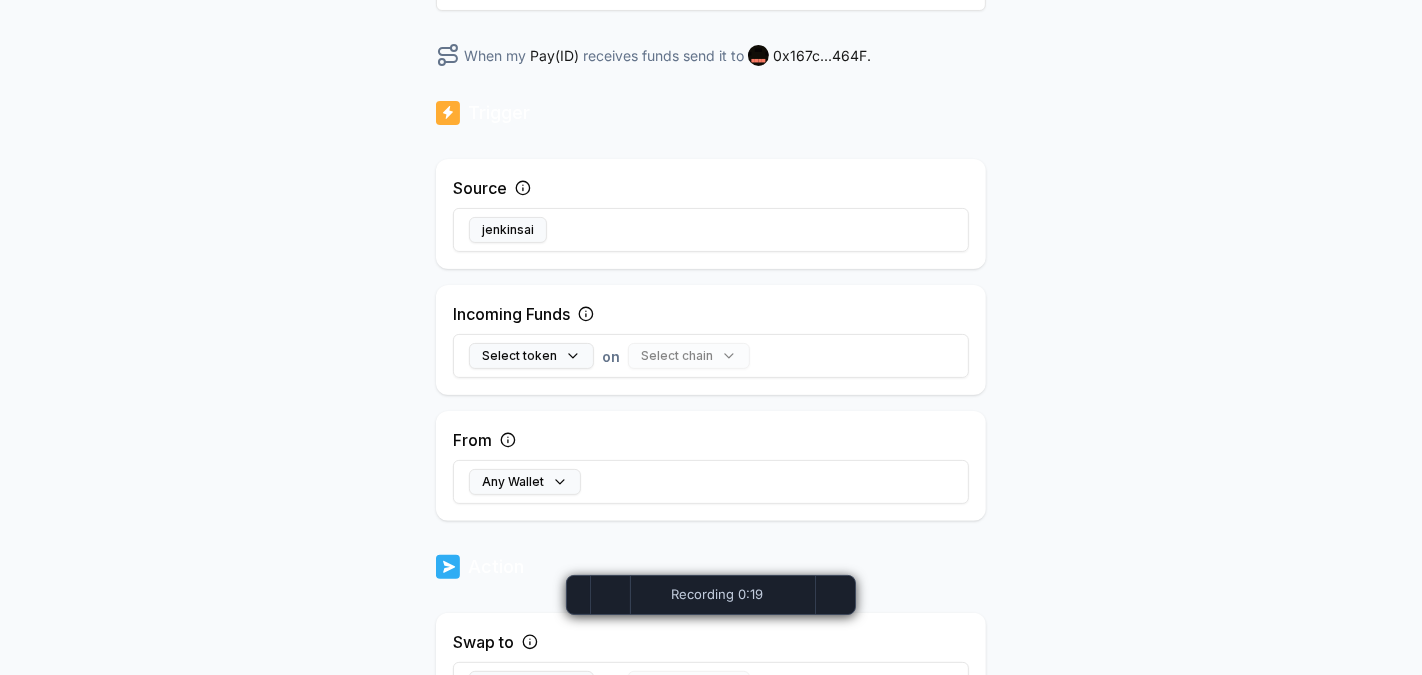 scroll, scrollTop: 320, scrollLeft: 0, axis: vertical 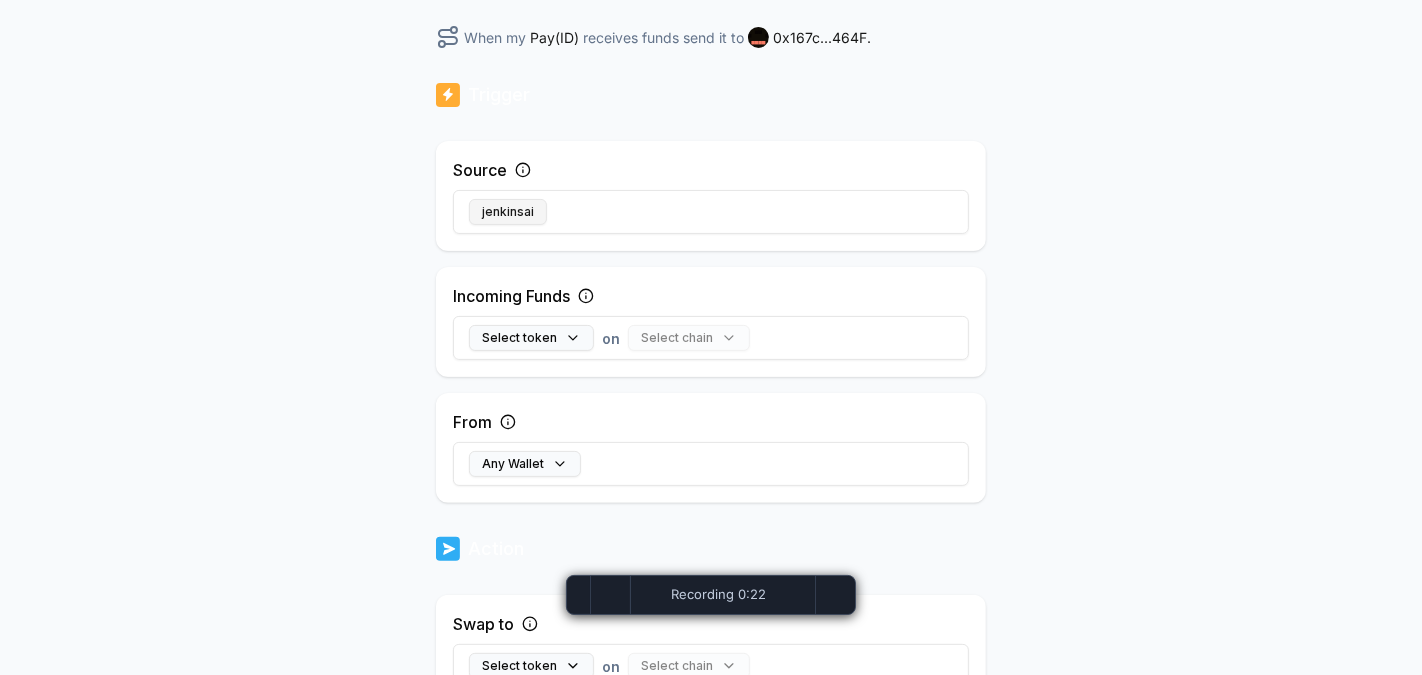 click on "jenkinsai" at bounding box center [508, 212] 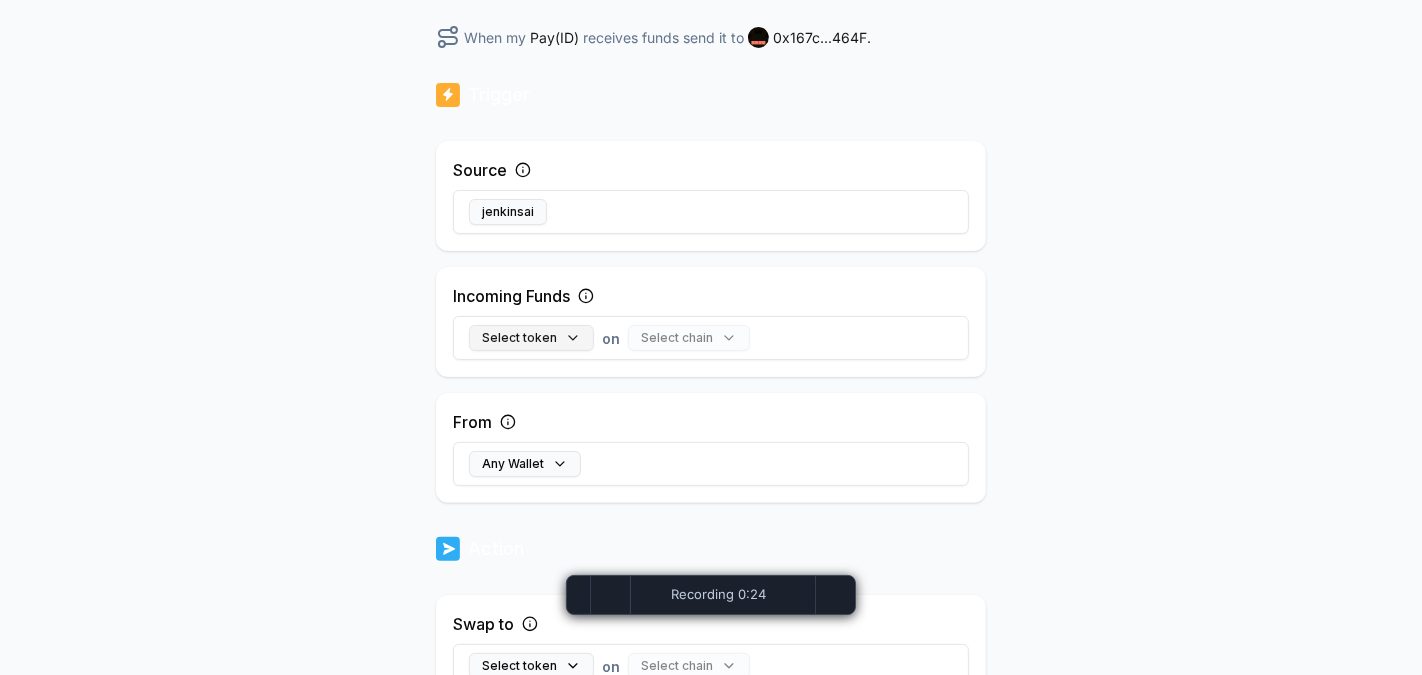 click on "Select token" at bounding box center [531, 338] 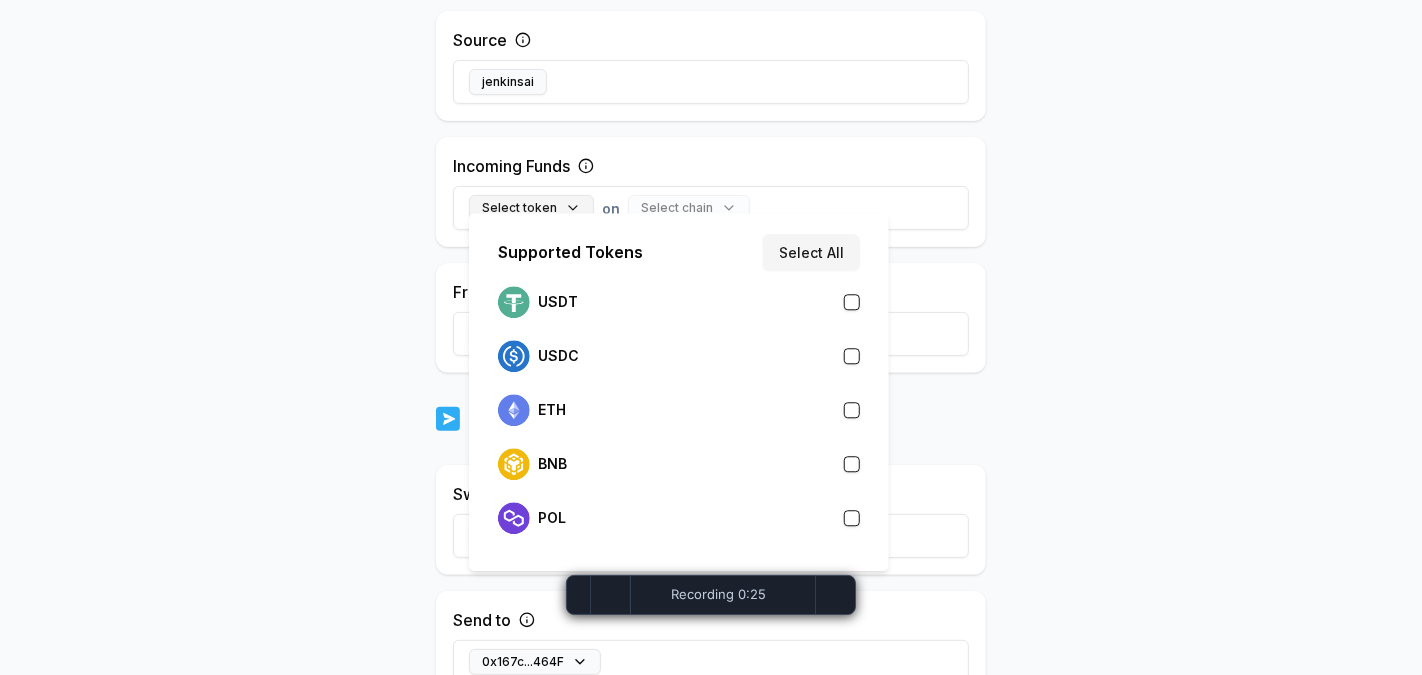 scroll, scrollTop: 460, scrollLeft: 0, axis: vertical 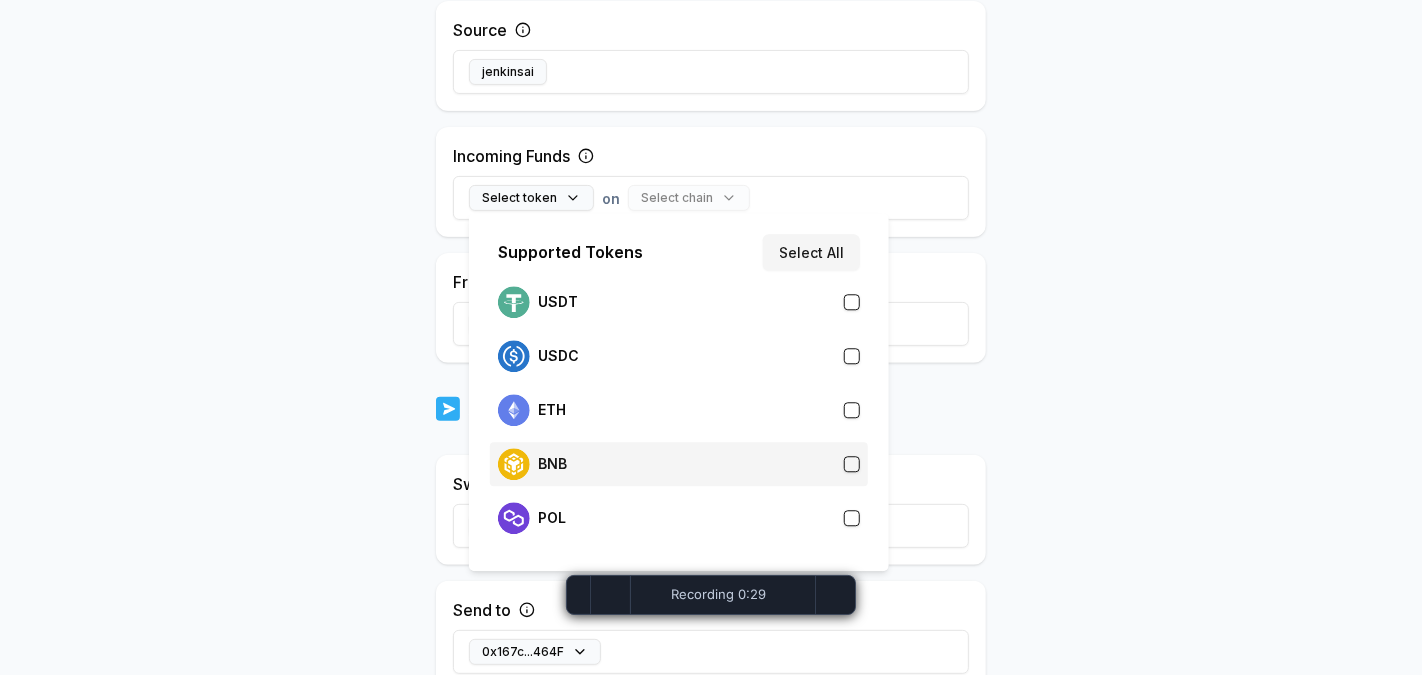 click on "BNB" at bounding box center [552, 464] 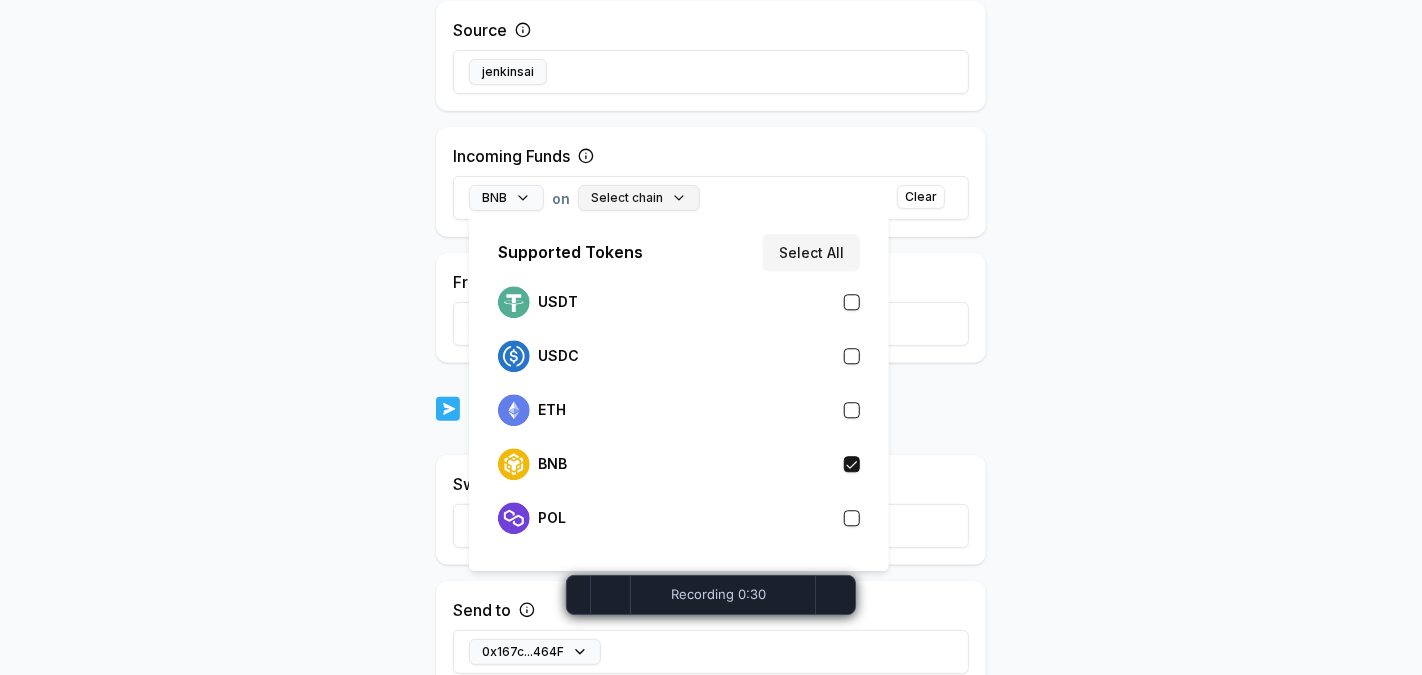 click on "Select chain" at bounding box center (639, 198) 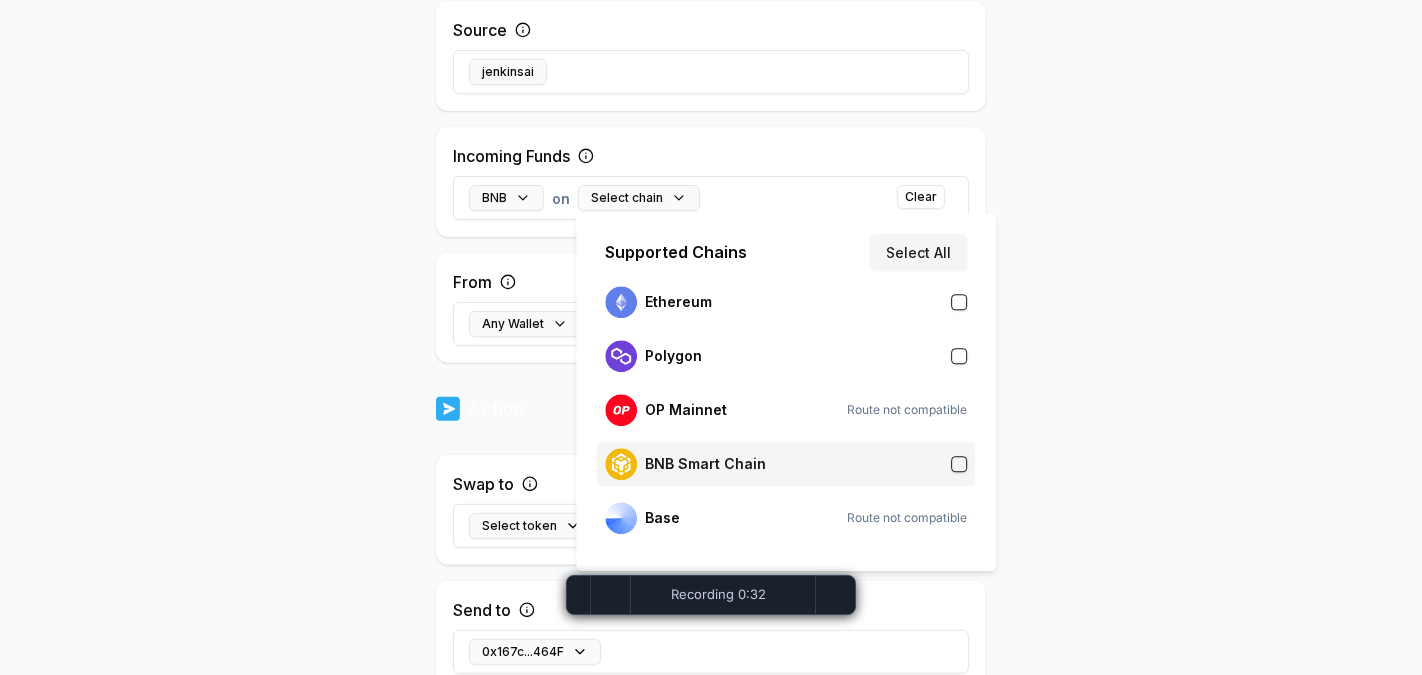 click on "BNB Smart Chain" at bounding box center [705, 464] 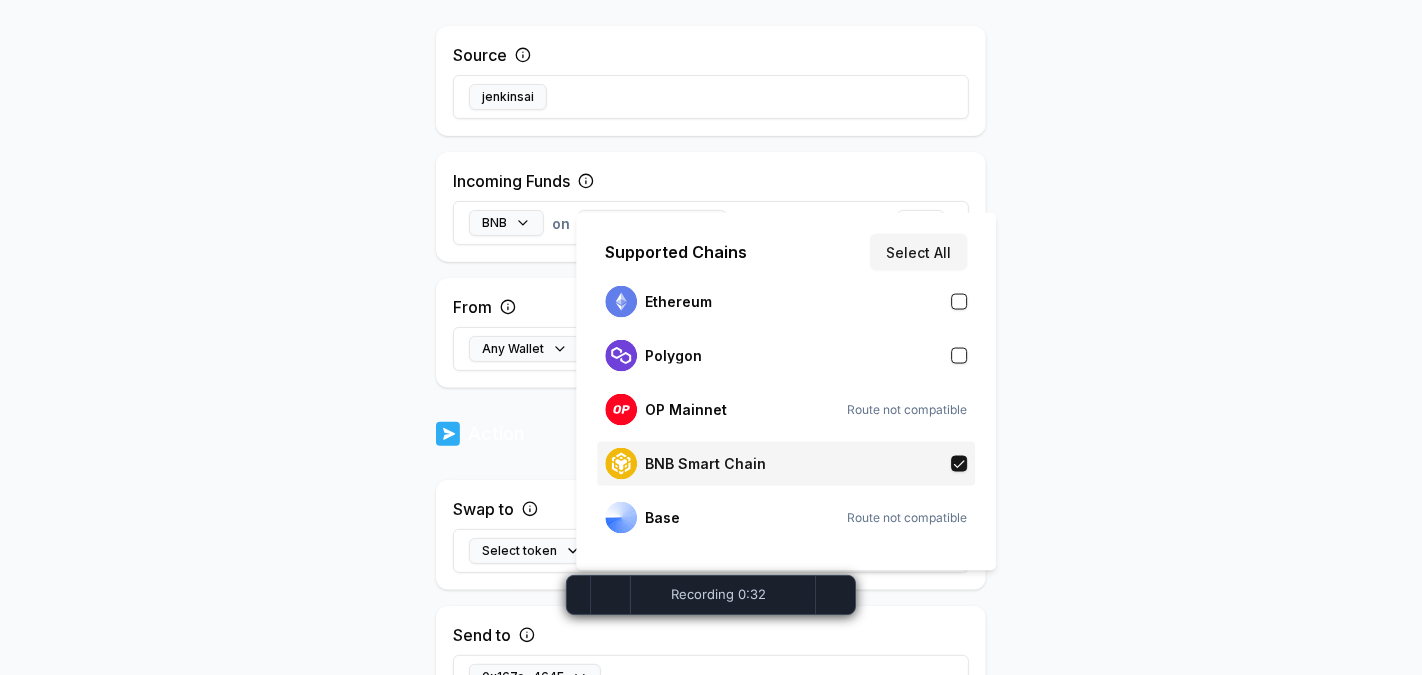 scroll, scrollTop: 485, scrollLeft: 0, axis: vertical 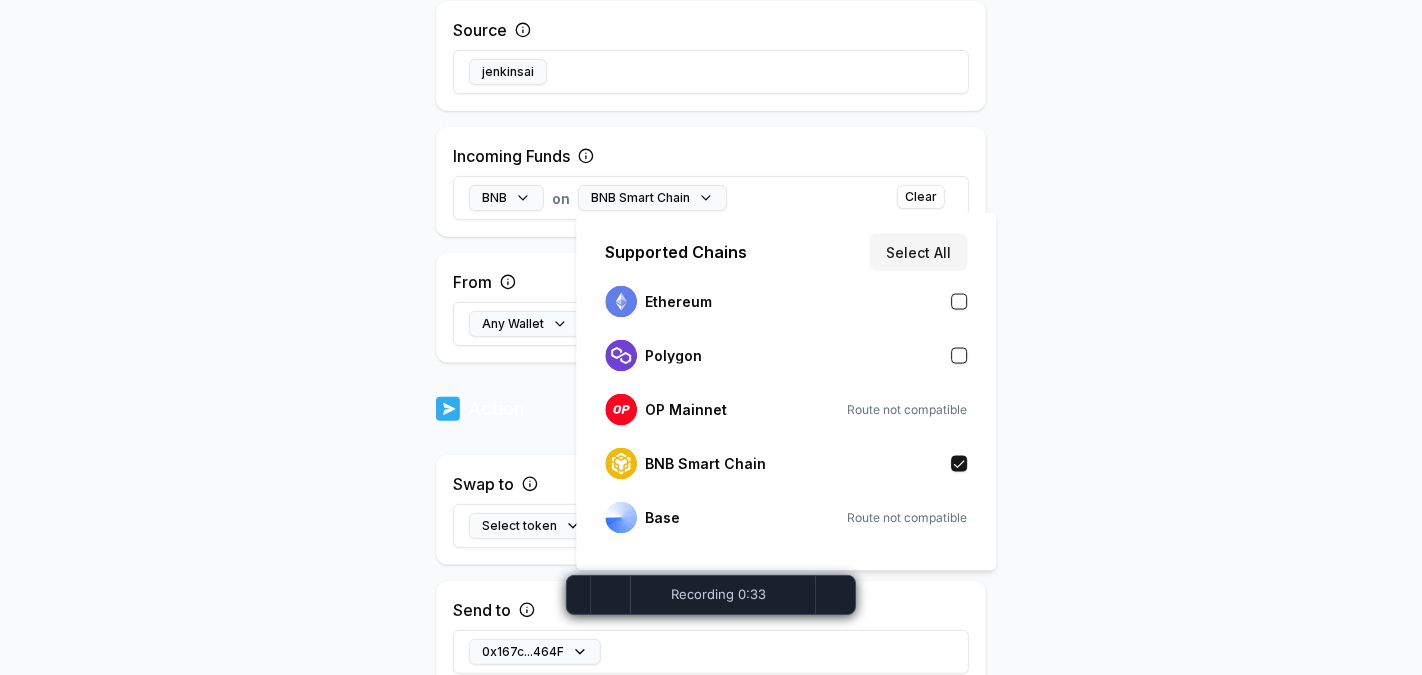 click on "Incoming Funds BNB on BNB Smart Chain   Clear" at bounding box center [711, 182] 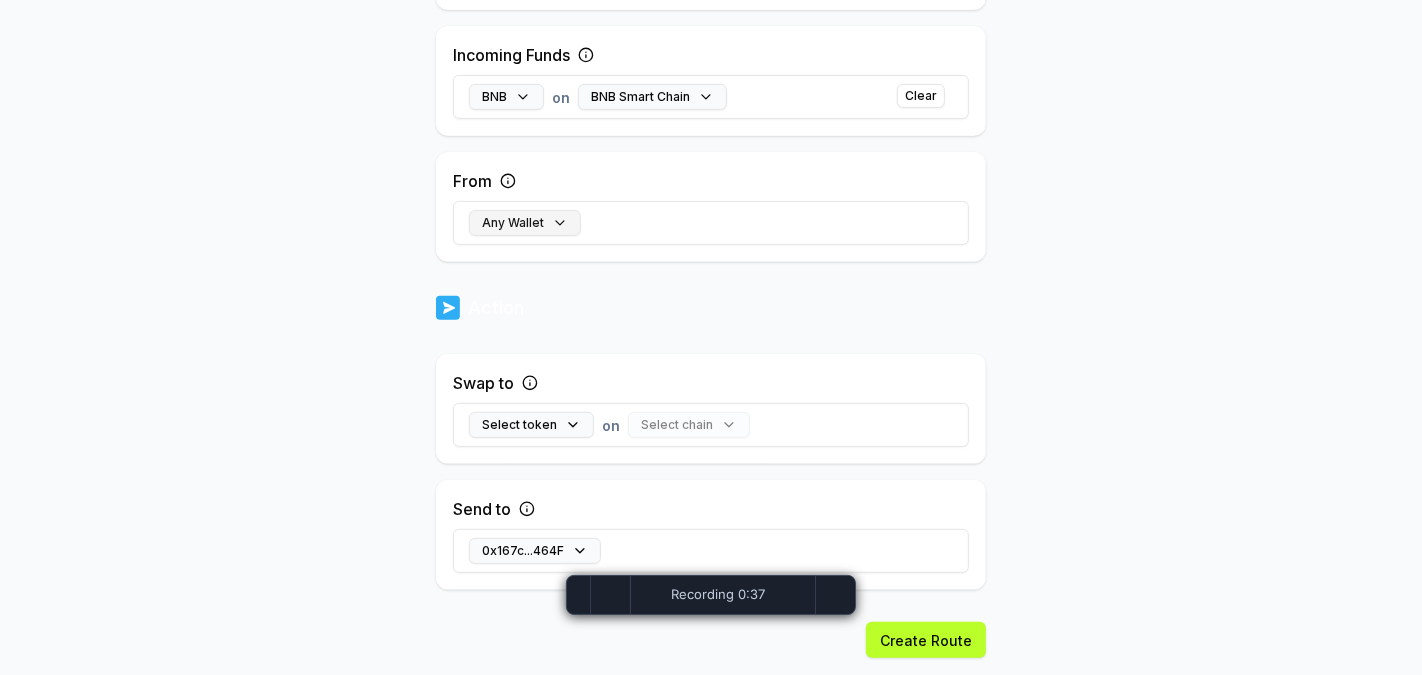 scroll, scrollTop: 636, scrollLeft: 0, axis: vertical 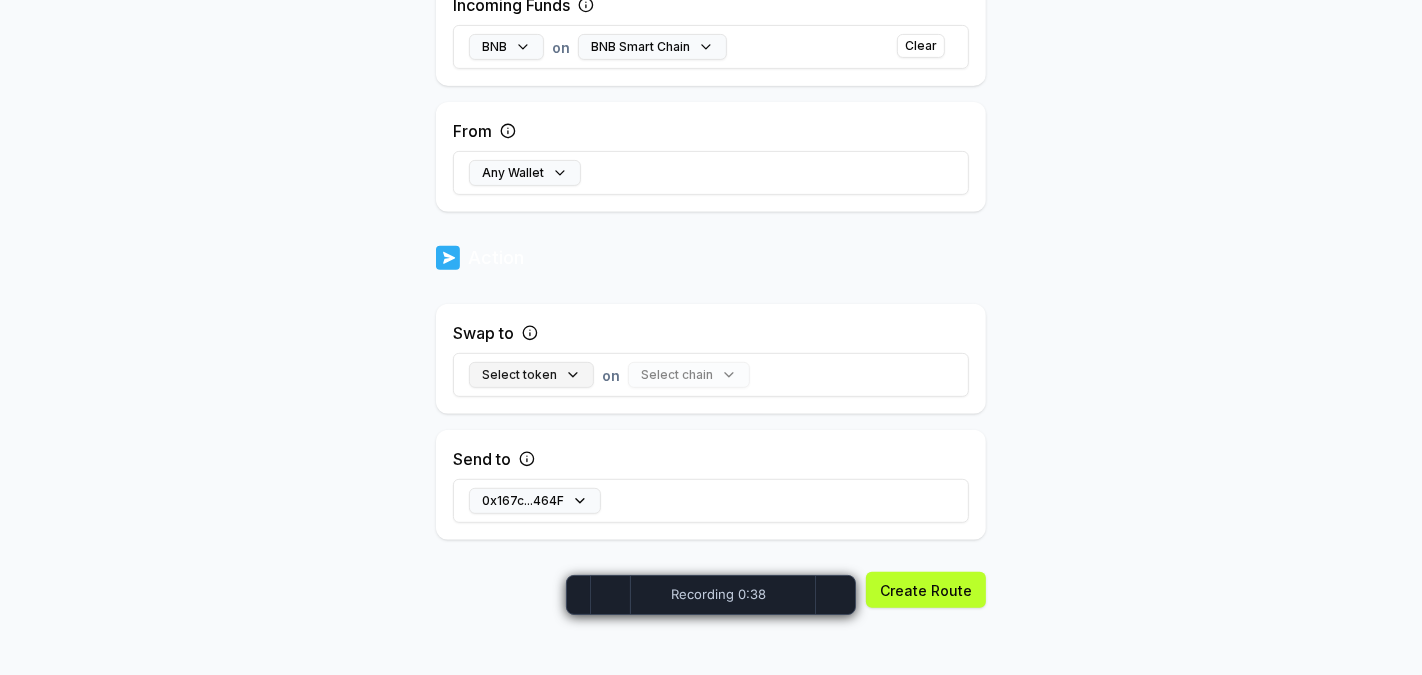 click on "Select token" at bounding box center (531, 375) 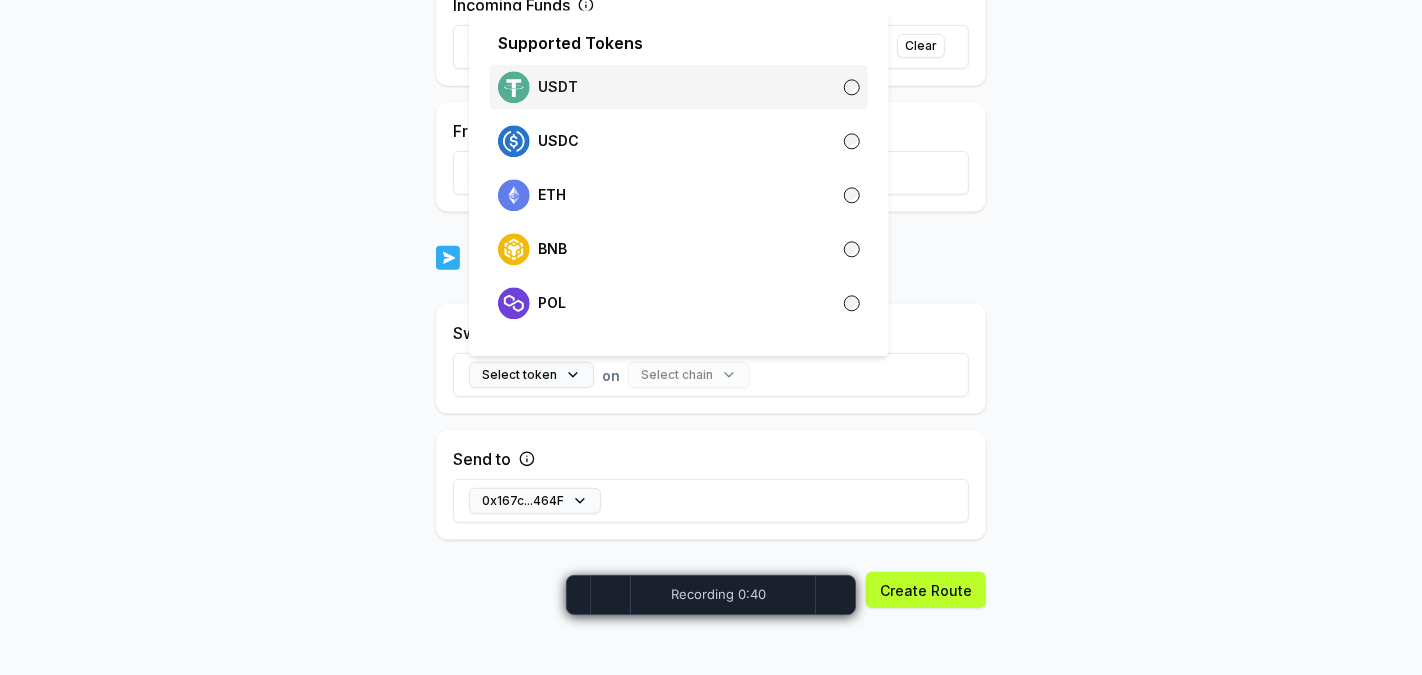 click on "USDT" at bounding box center (558, 87) 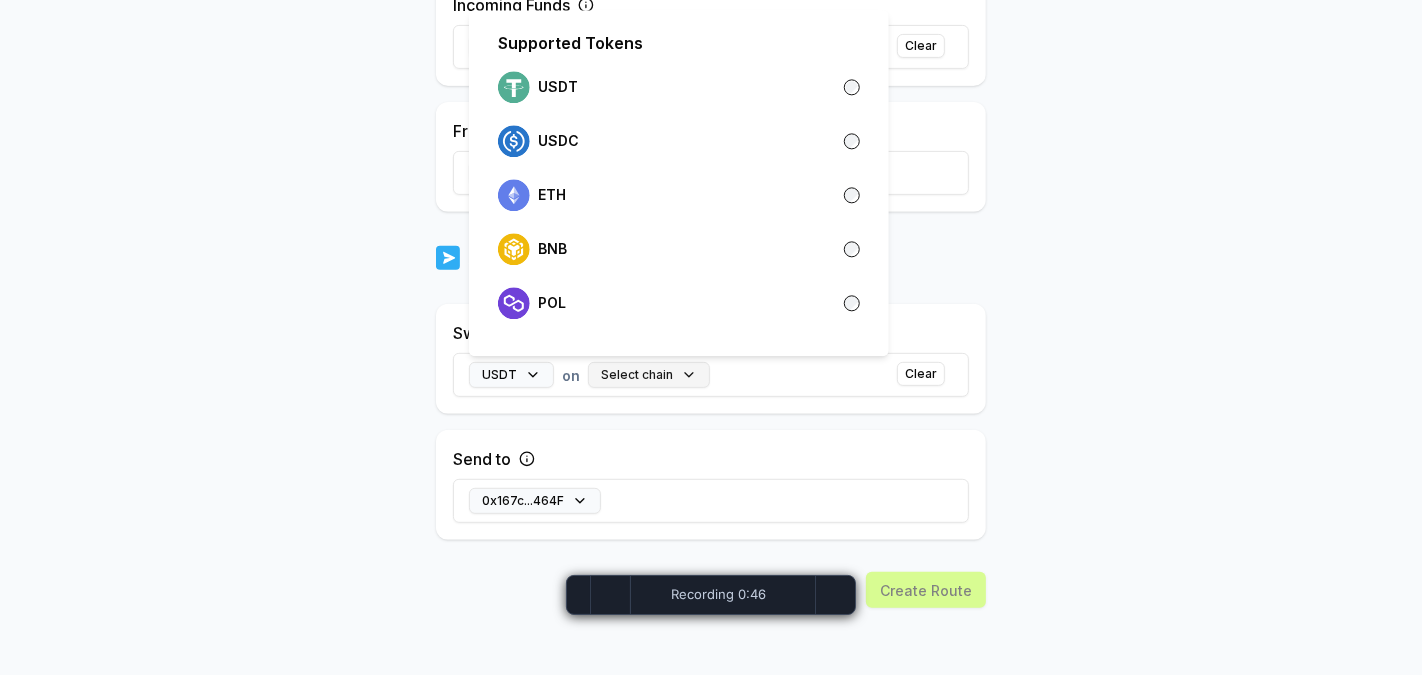 click on "Select chain" at bounding box center [649, 375] 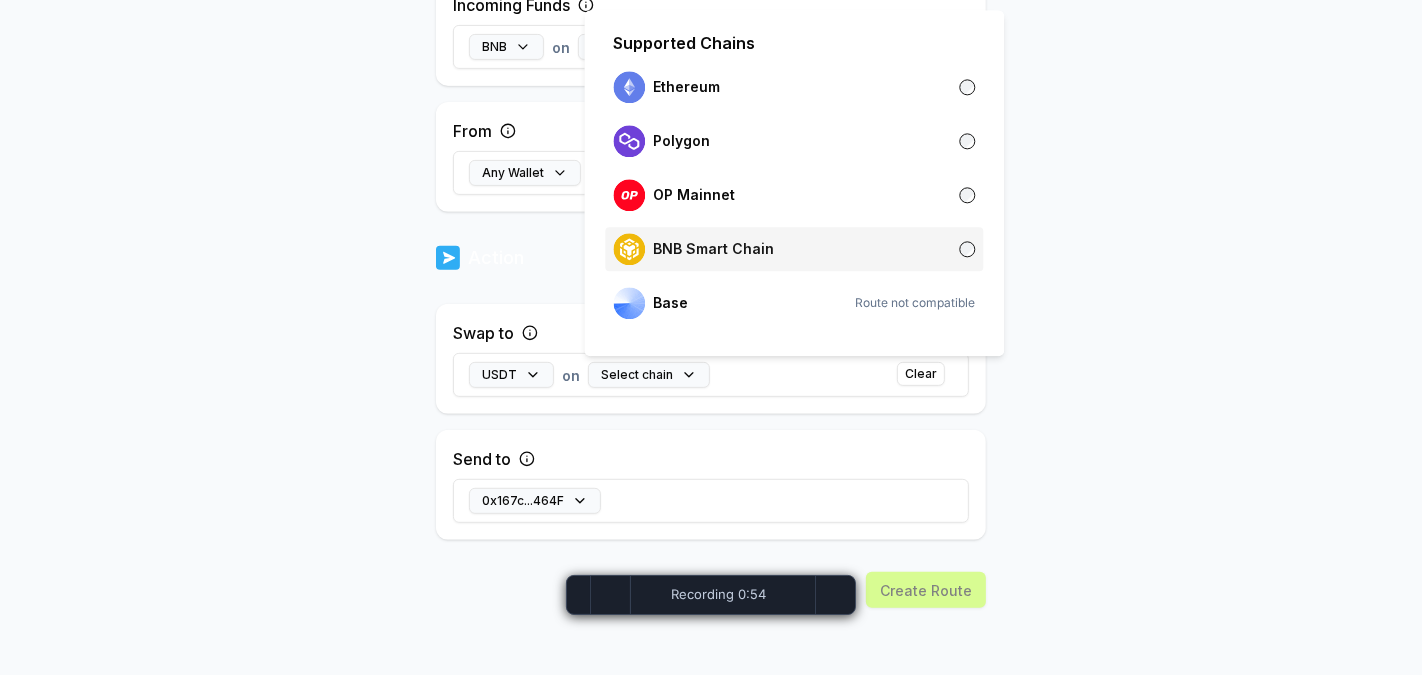 click on "BNB Smart Chain" at bounding box center [713, 249] 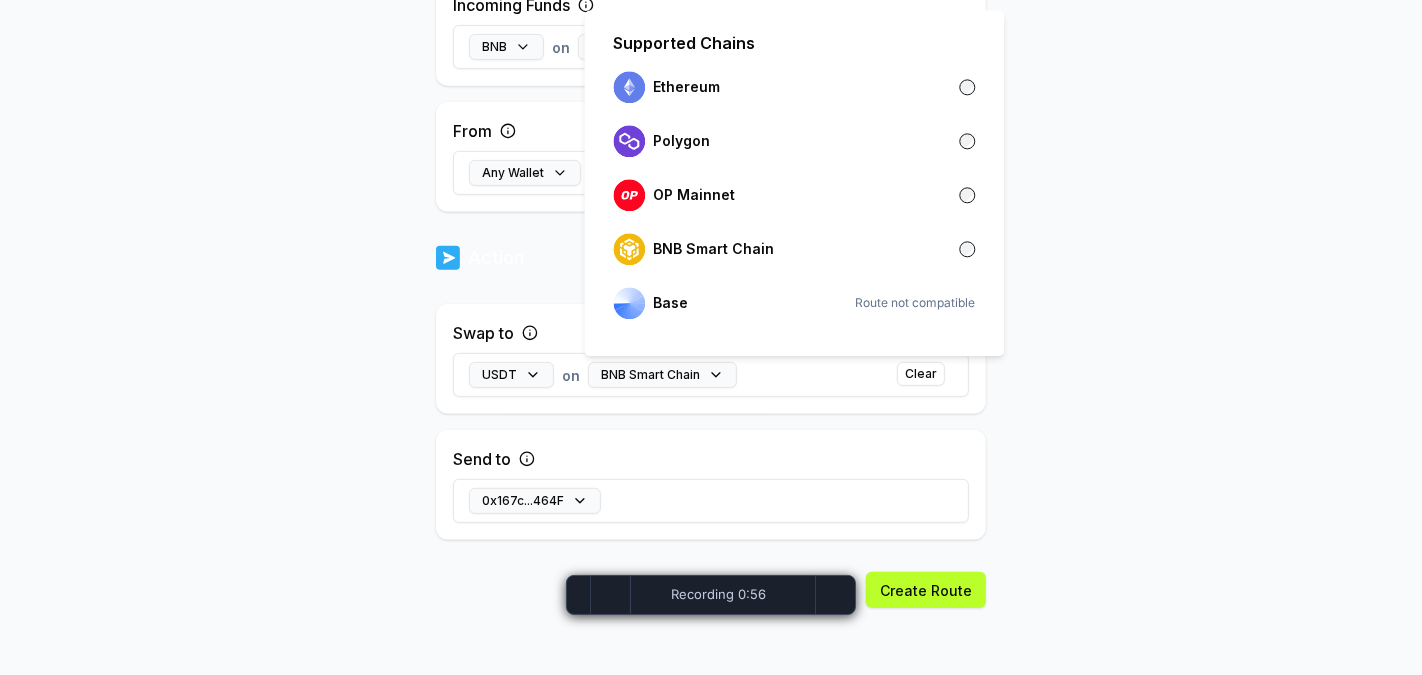 click on "Send to 0x167c...464F" at bounding box center (711, 485) 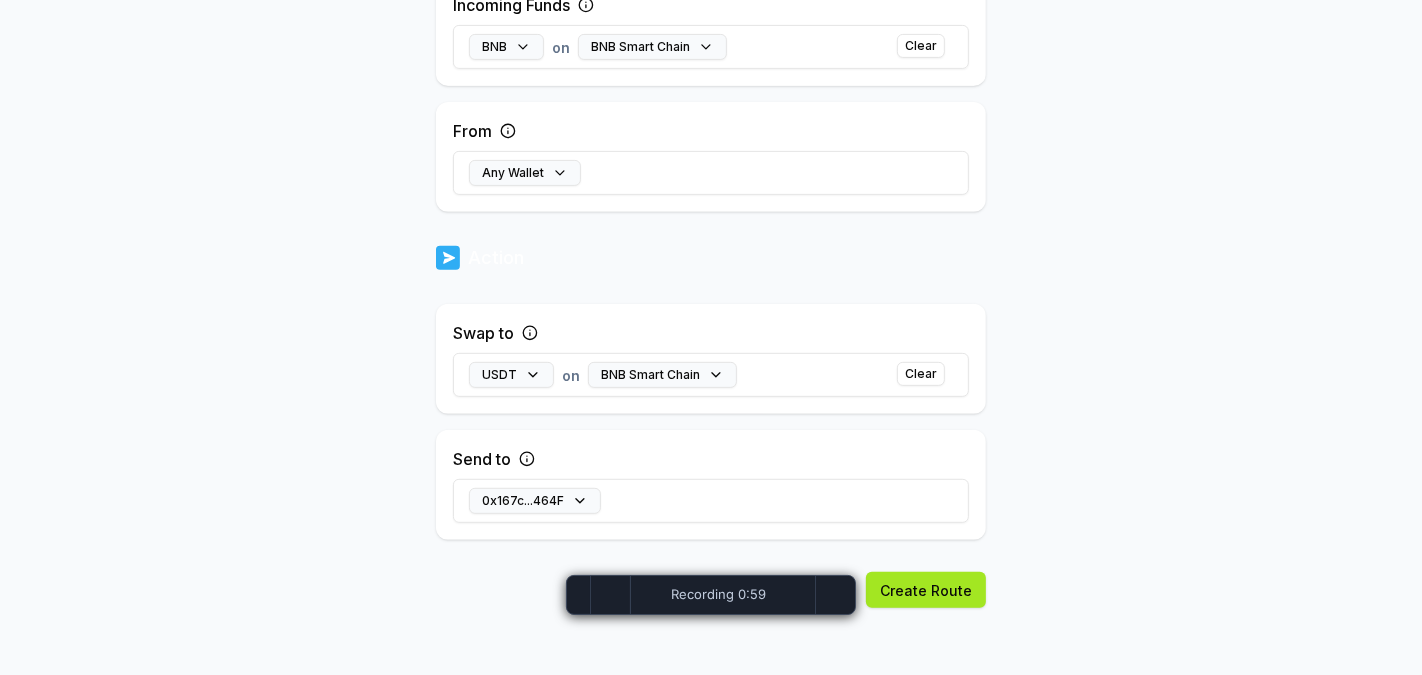click on "Create Route" at bounding box center (926, 590) 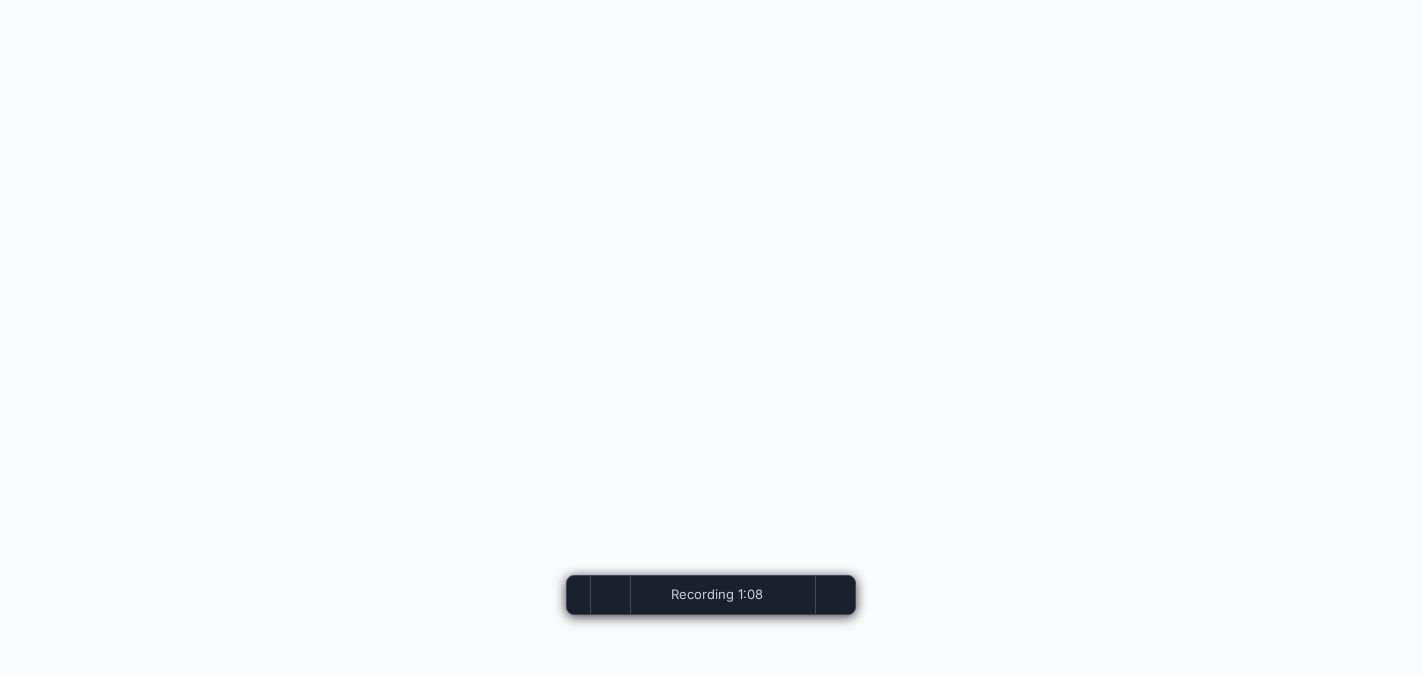 scroll, scrollTop: 0, scrollLeft: 0, axis: both 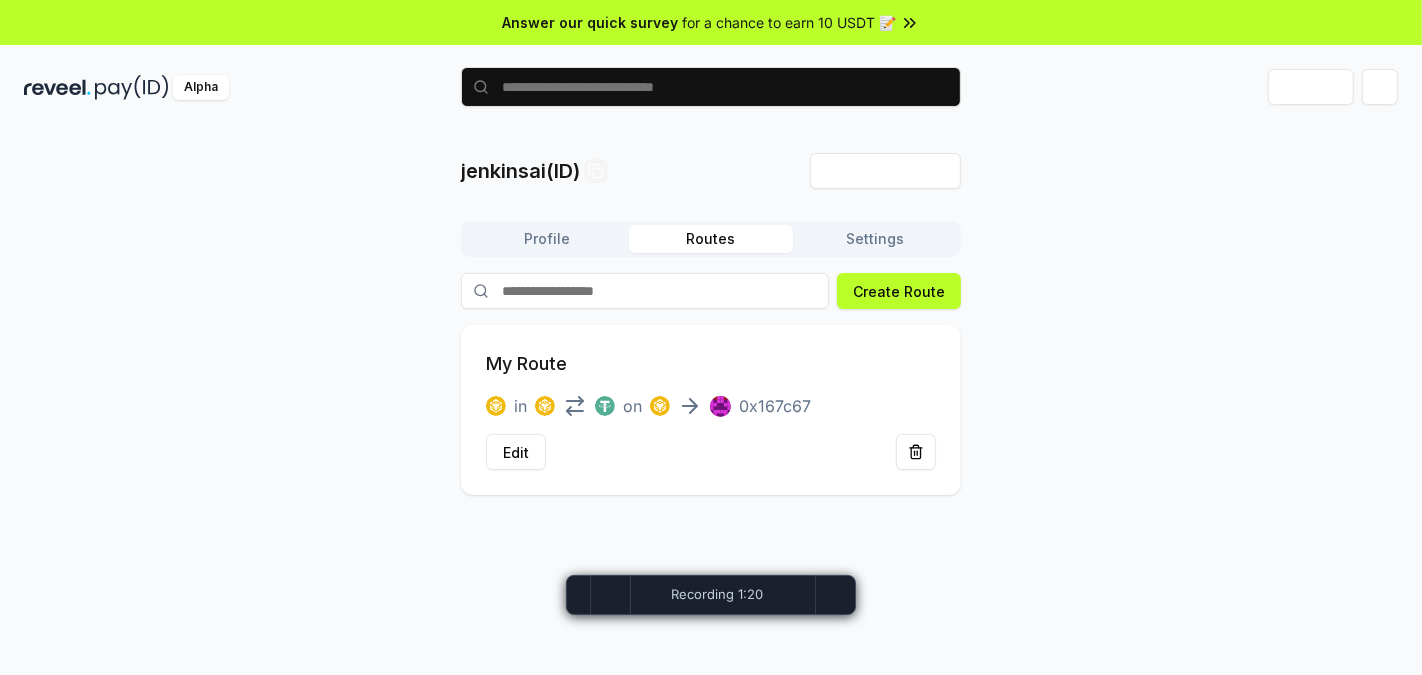 click at bounding box center (132, 87) 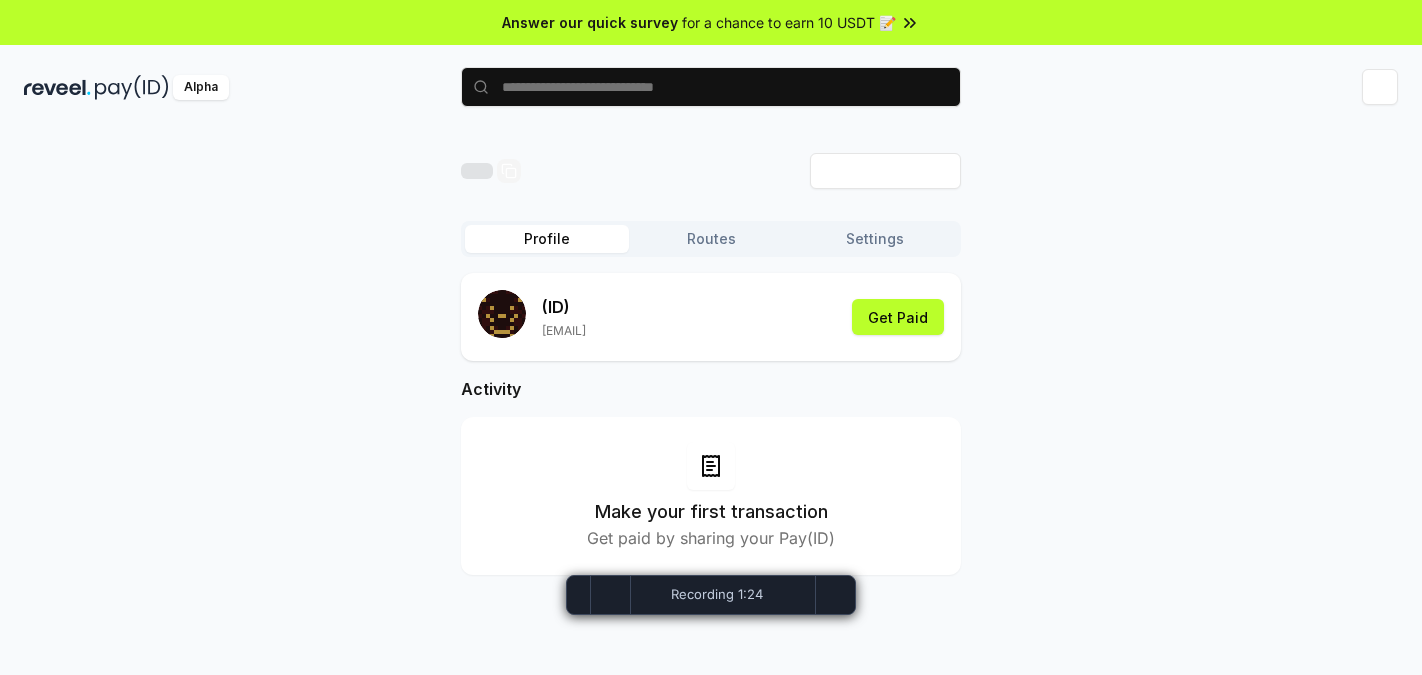scroll, scrollTop: 0, scrollLeft: 0, axis: both 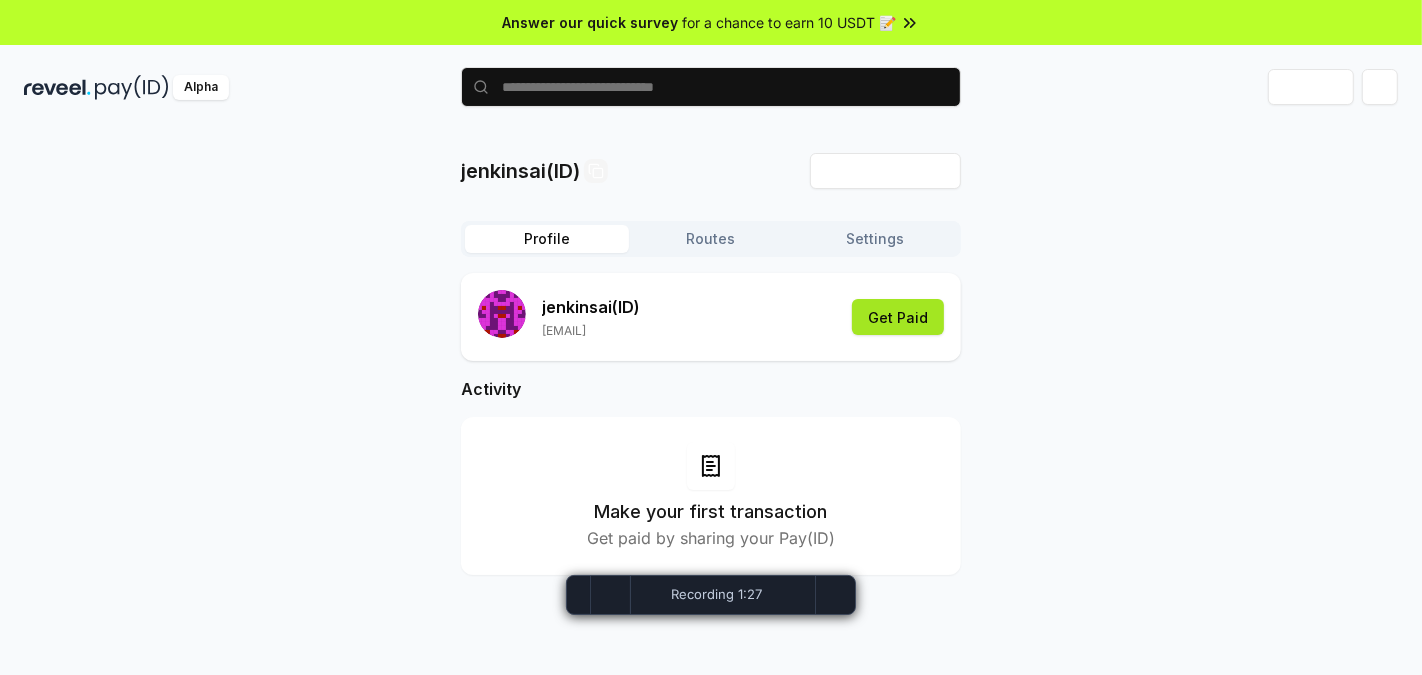 click on "Get Paid" at bounding box center [898, 317] 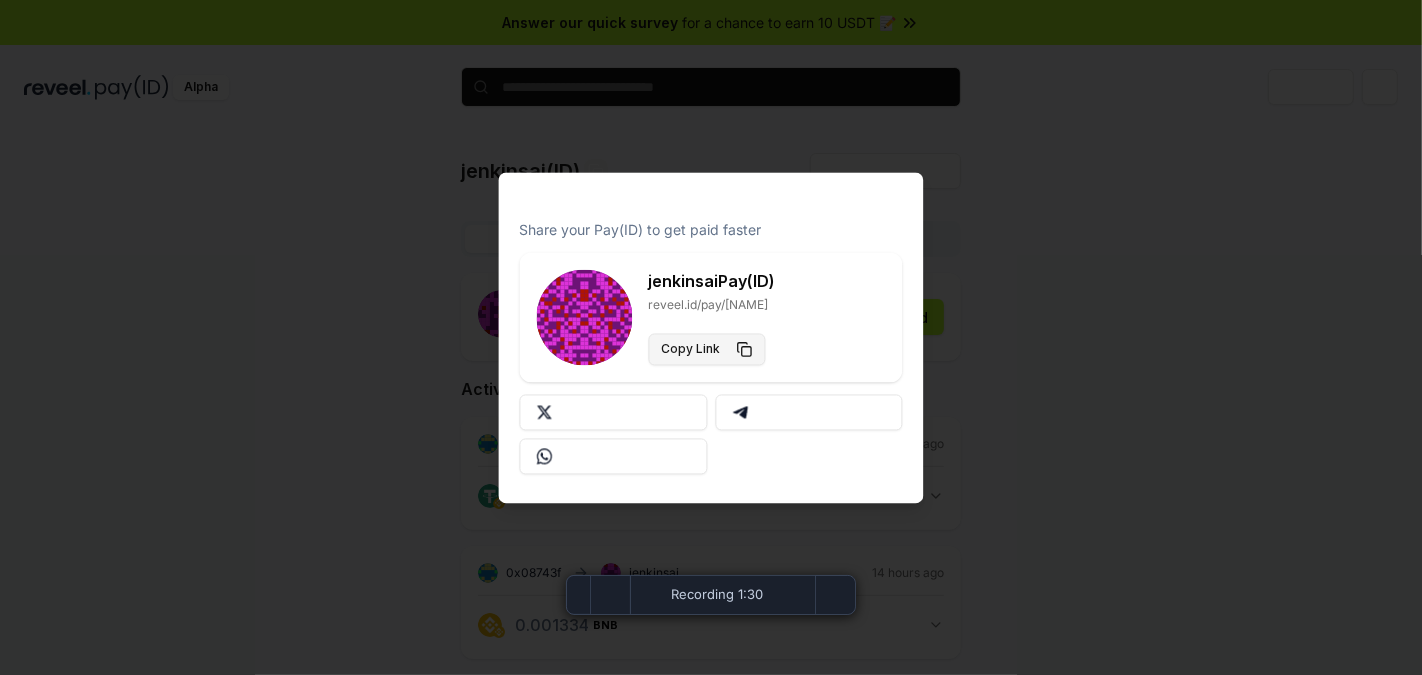 click on "Copy Link" at bounding box center [707, 349] 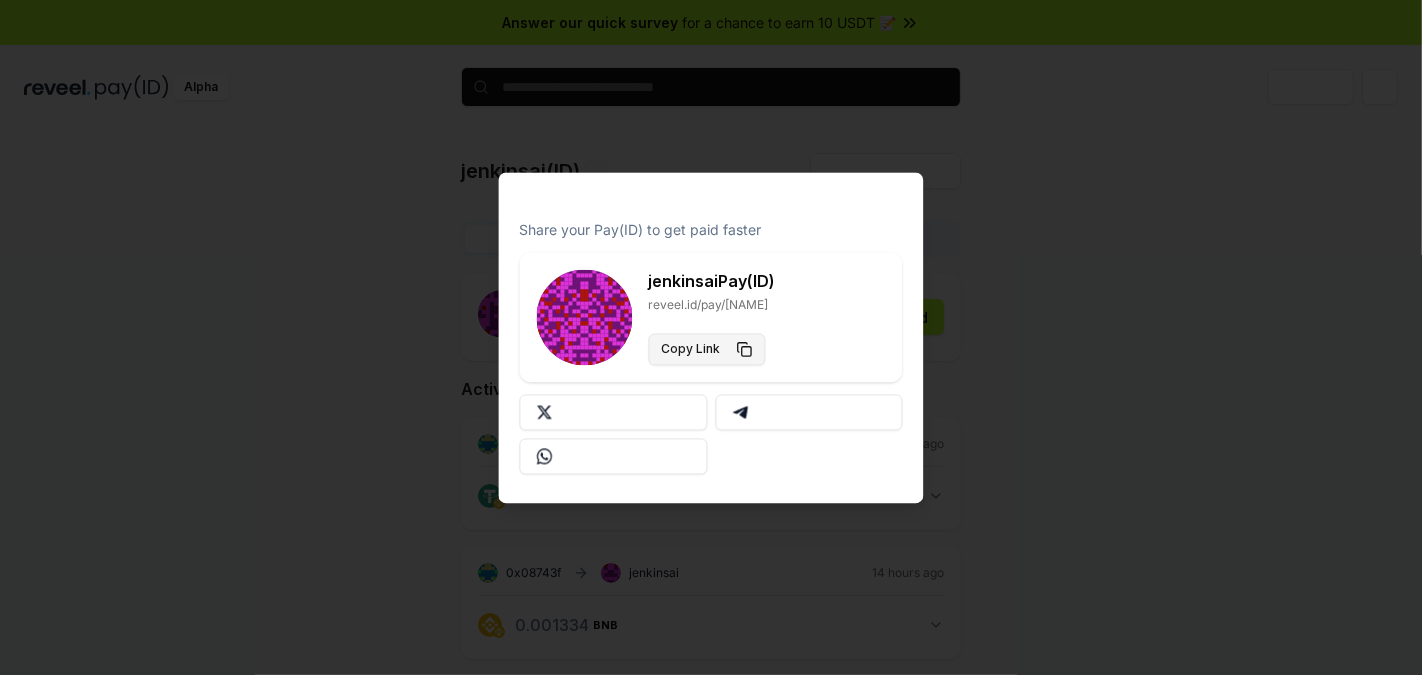 click on "Copy Link" at bounding box center [707, 349] 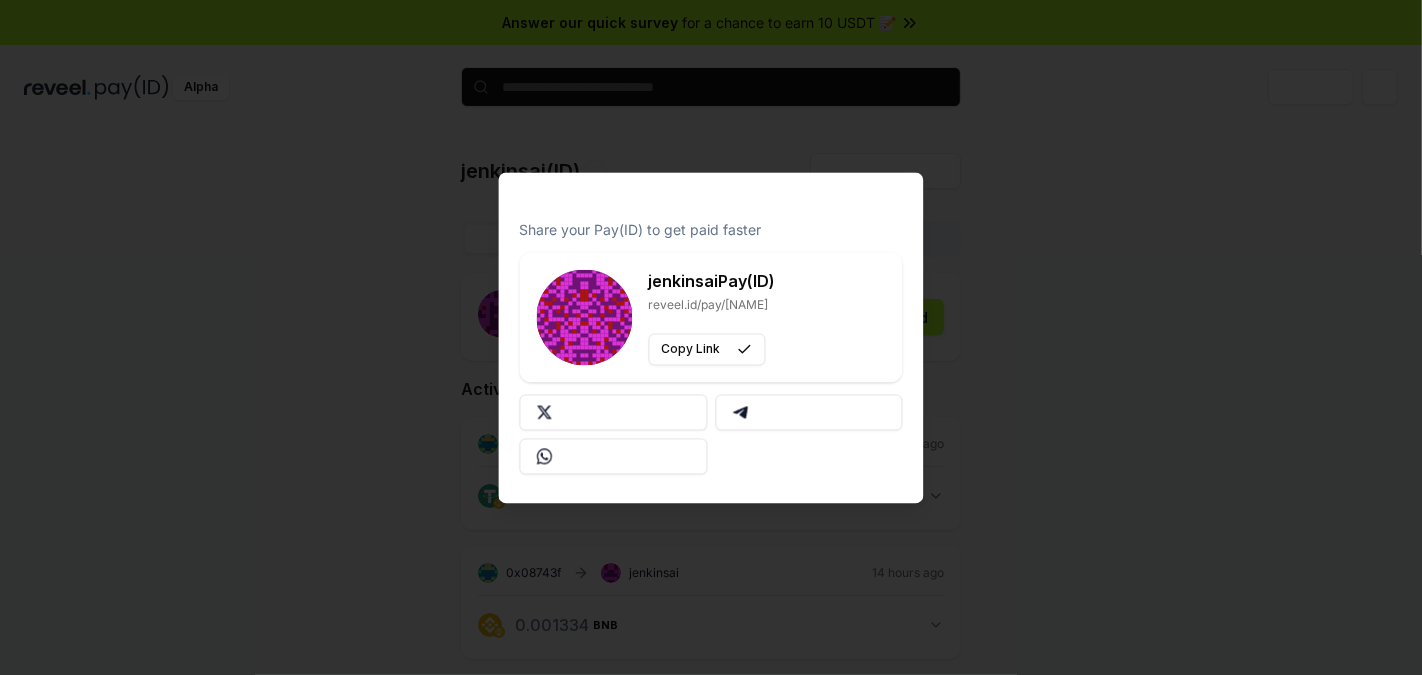 click at bounding box center [711, 337] 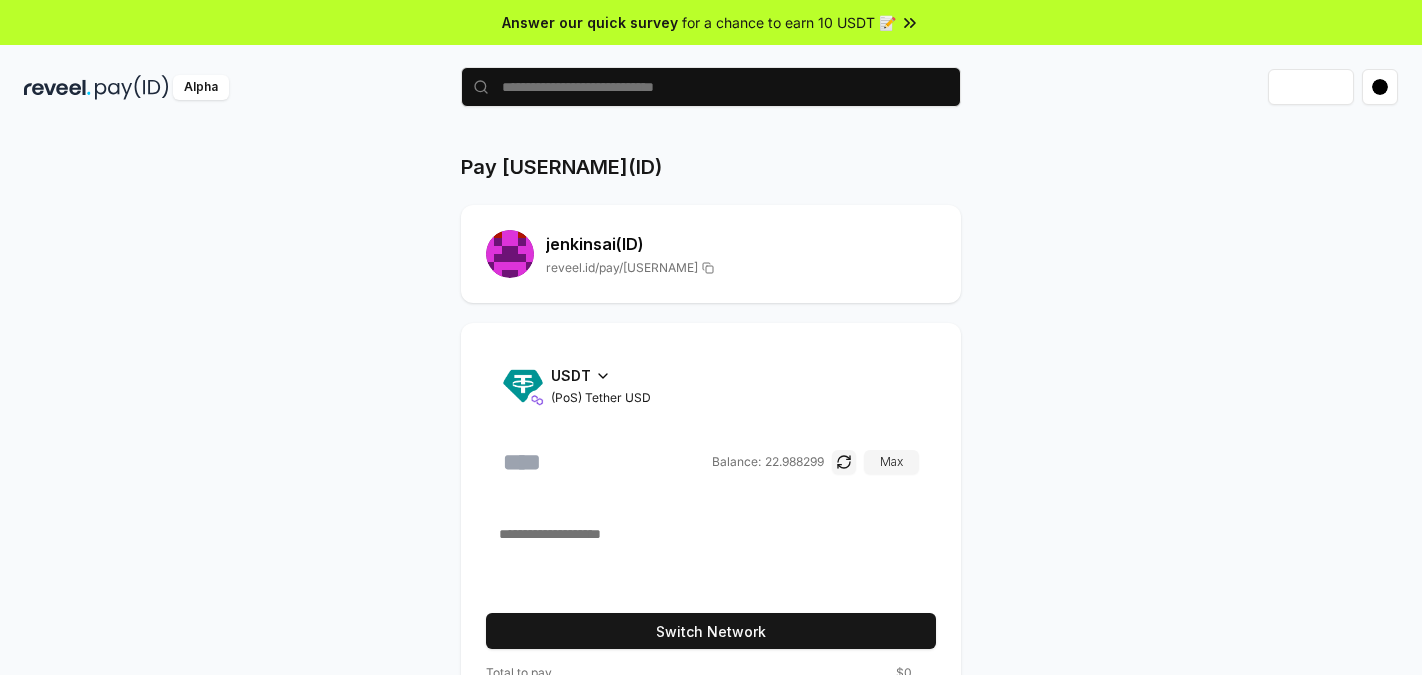 scroll, scrollTop: 0, scrollLeft: 0, axis: both 